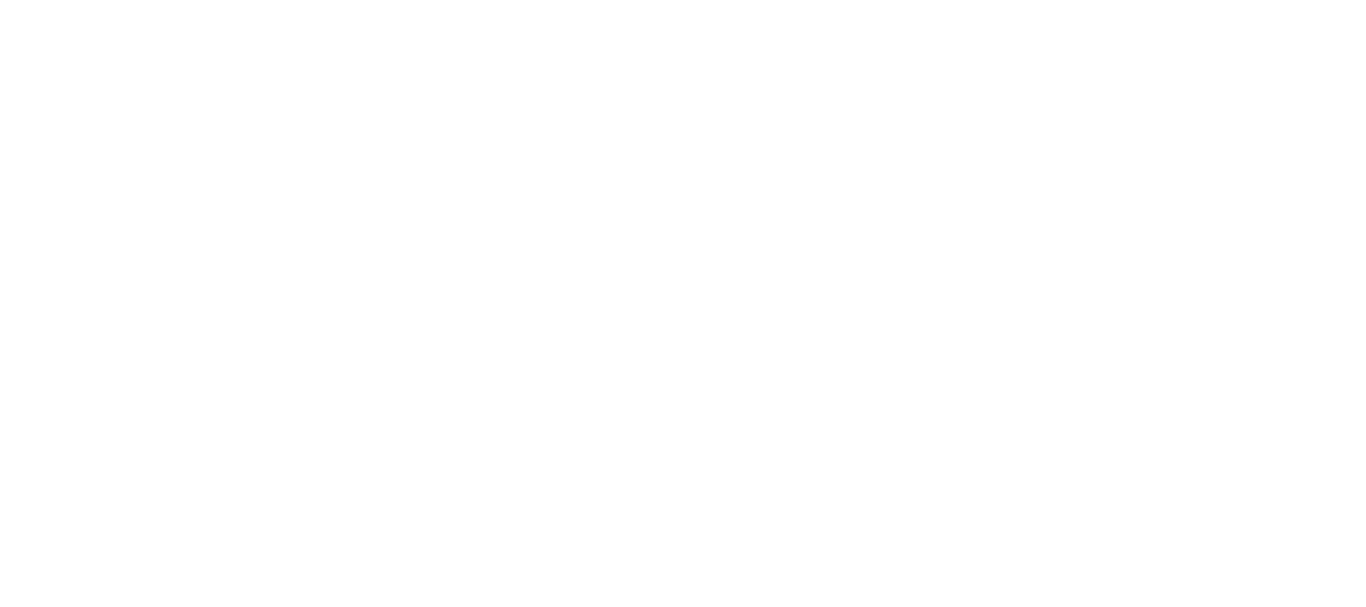 scroll, scrollTop: 0, scrollLeft: 0, axis: both 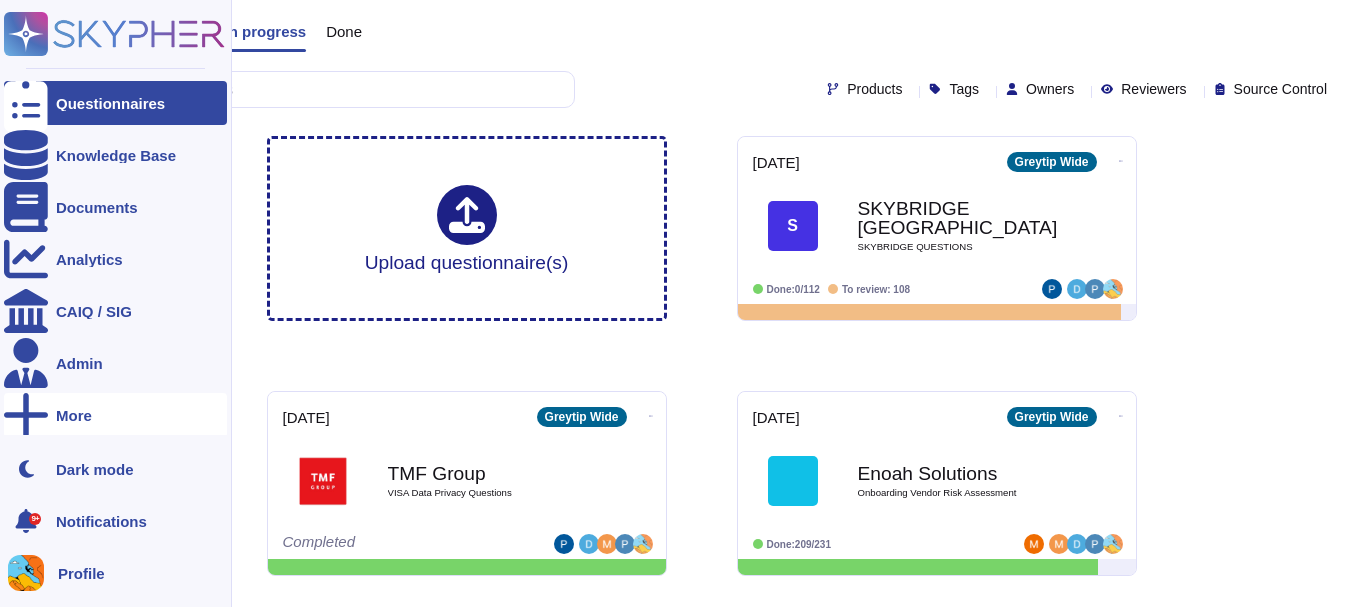 click at bounding box center [26, 415] 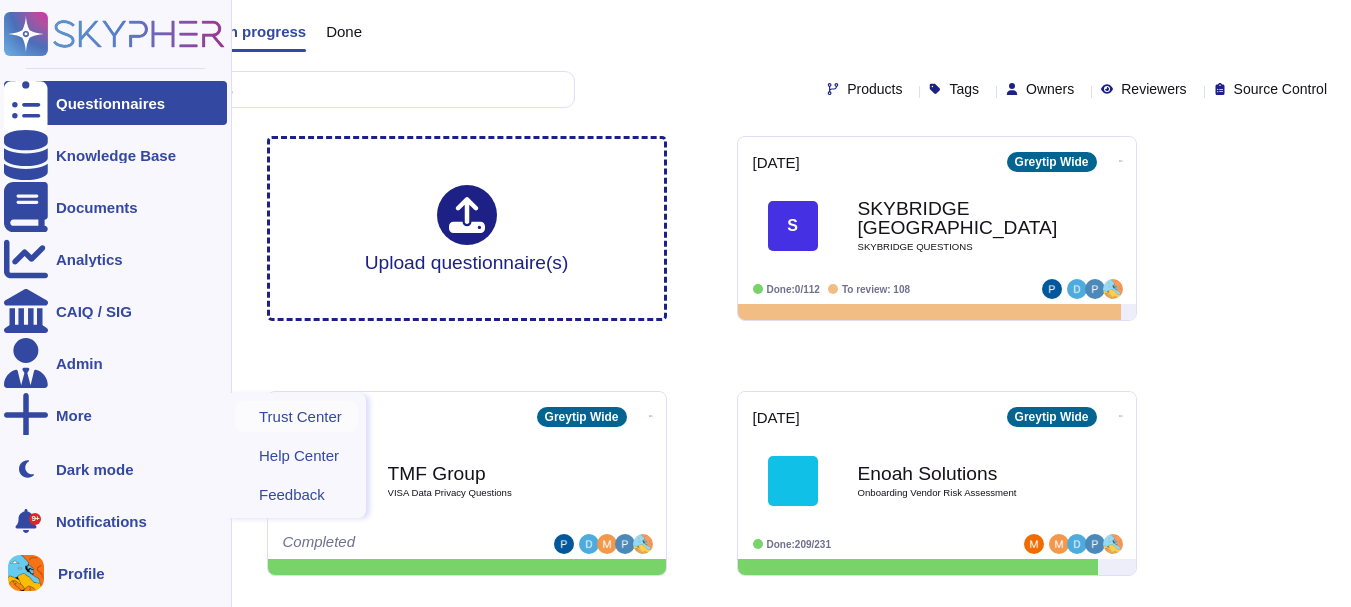 click on "Trust Center" at bounding box center (300, 416) 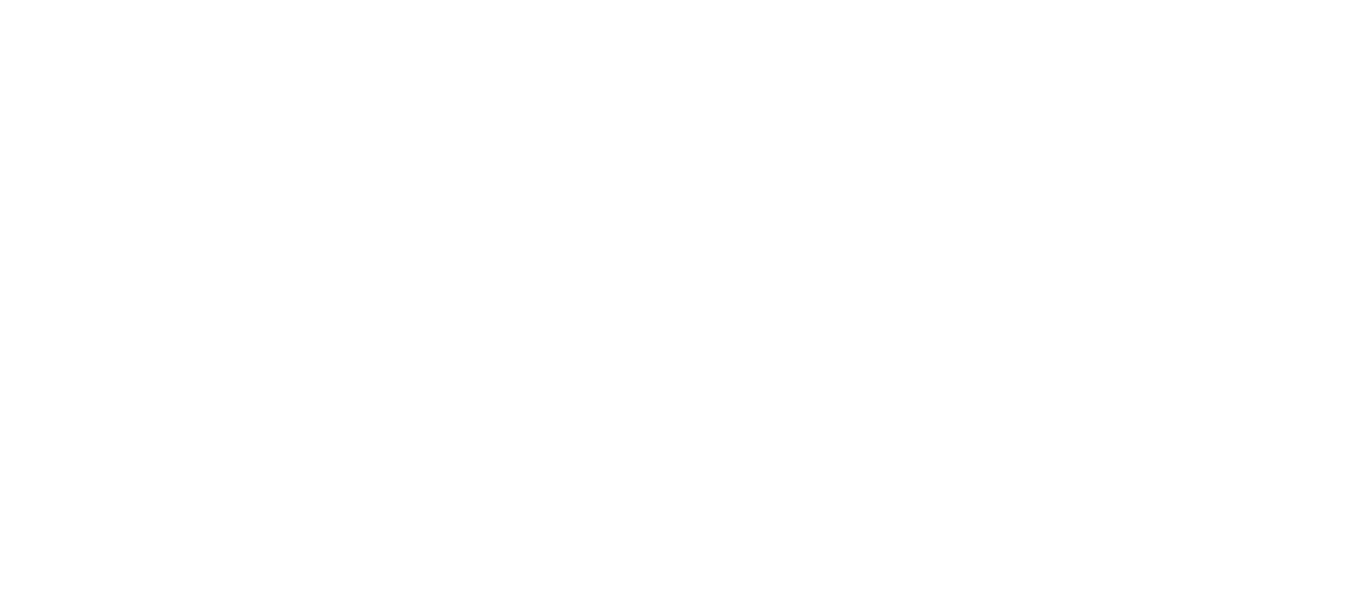 scroll, scrollTop: 0, scrollLeft: 0, axis: both 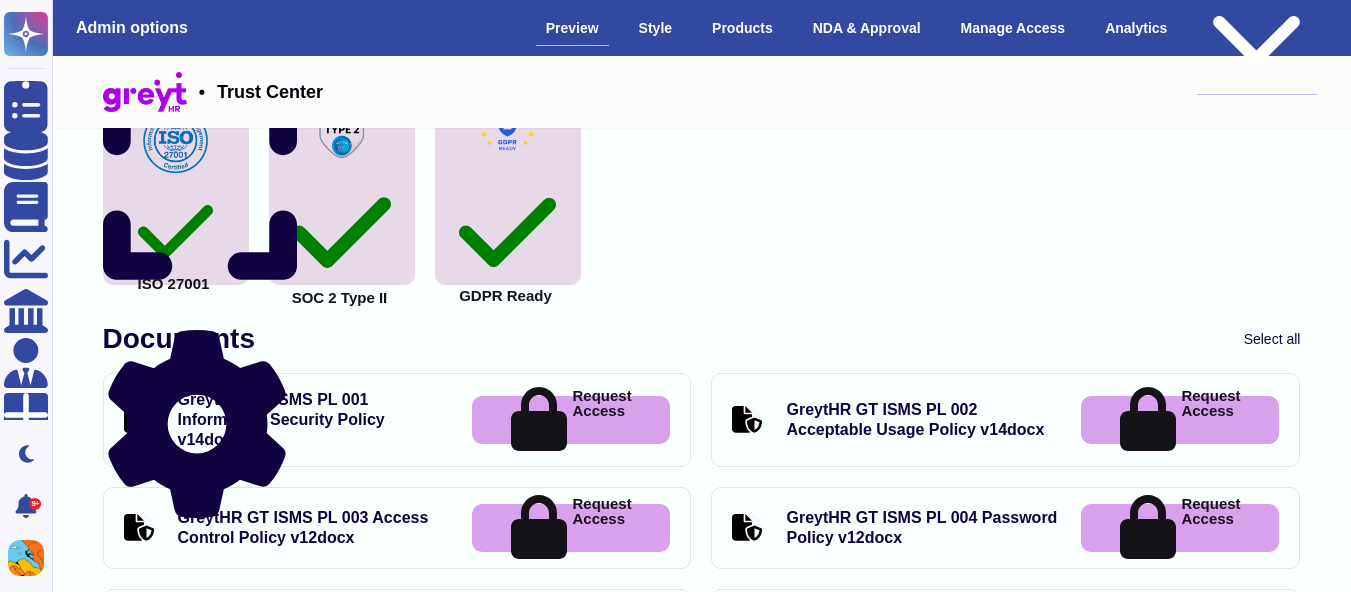 click on "Public version" at bounding box center (1257, 28) 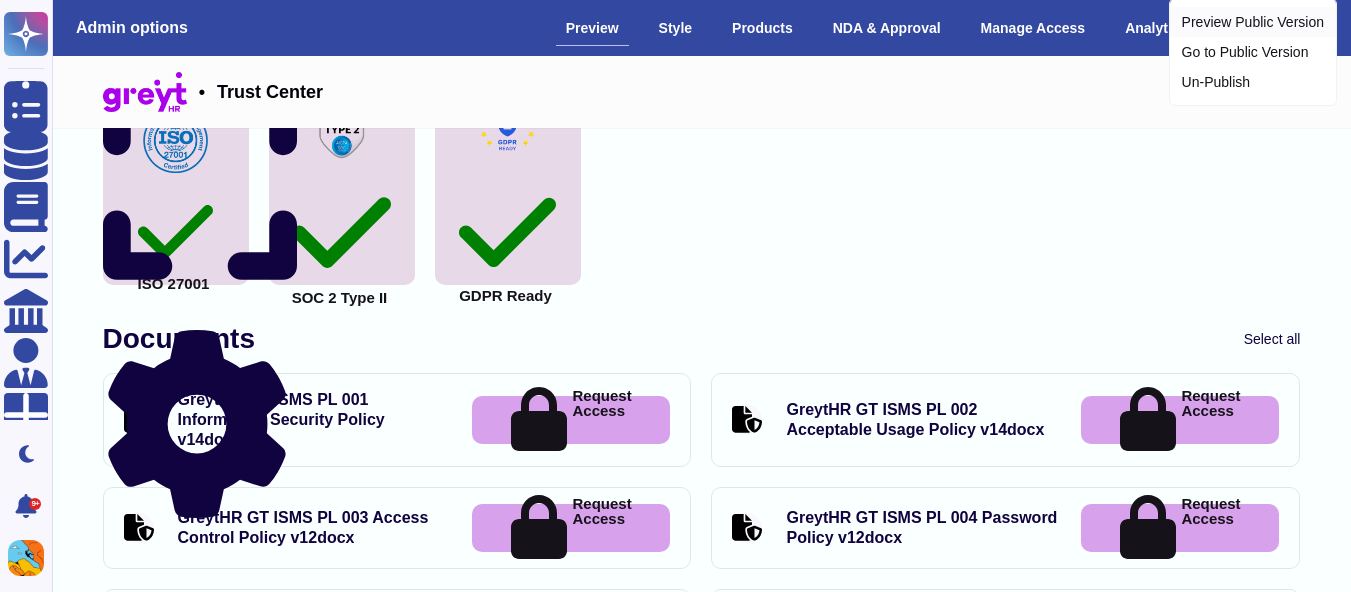 click on "Preview Public Version" at bounding box center (1253, 22) 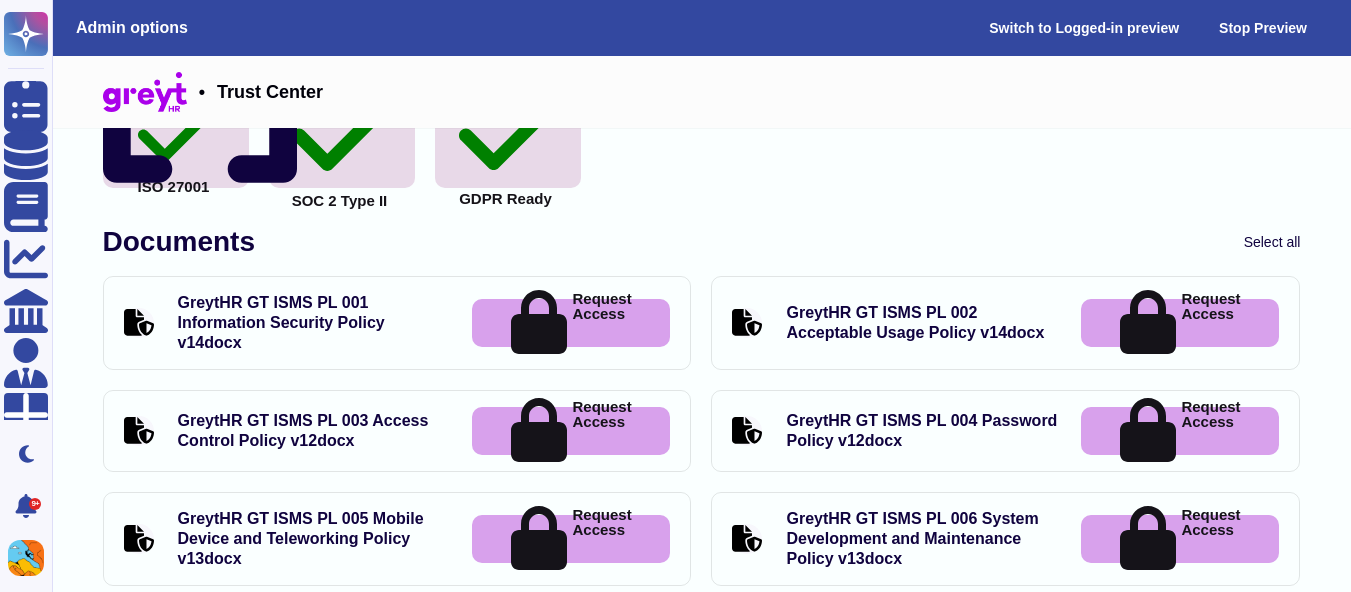 scroll, scrollTop: 728, scrollLeft: 0, axis: vertical 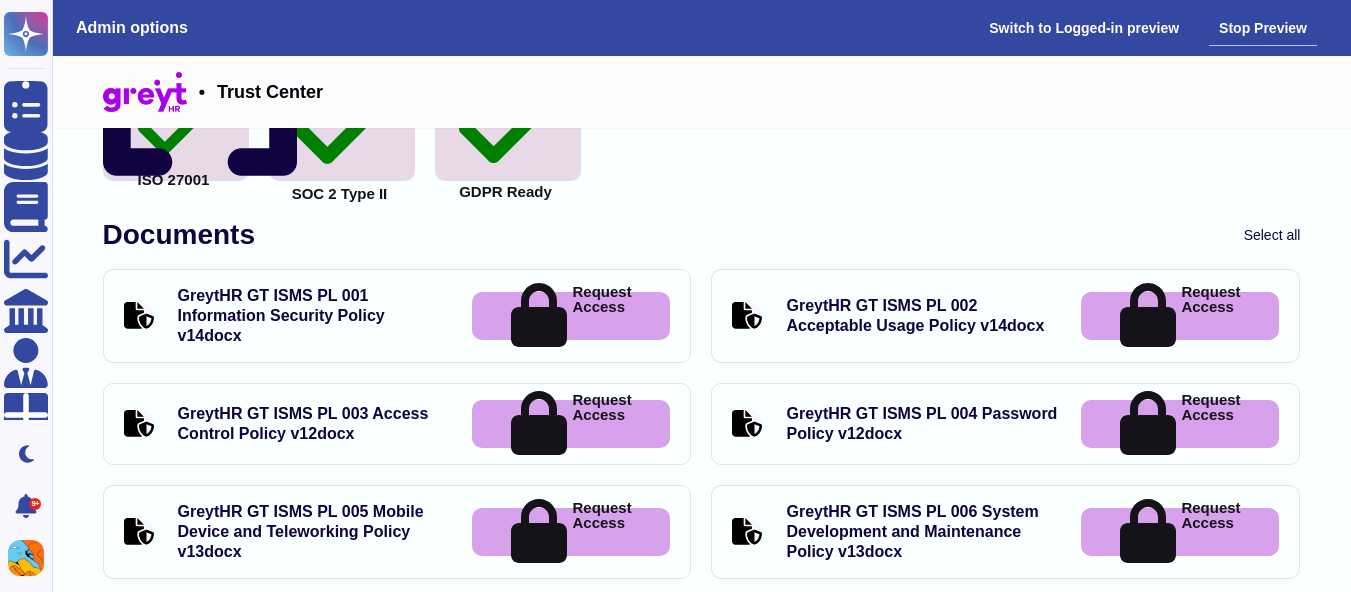 click on "Stop Preview" at bounding box center (1263, 28) 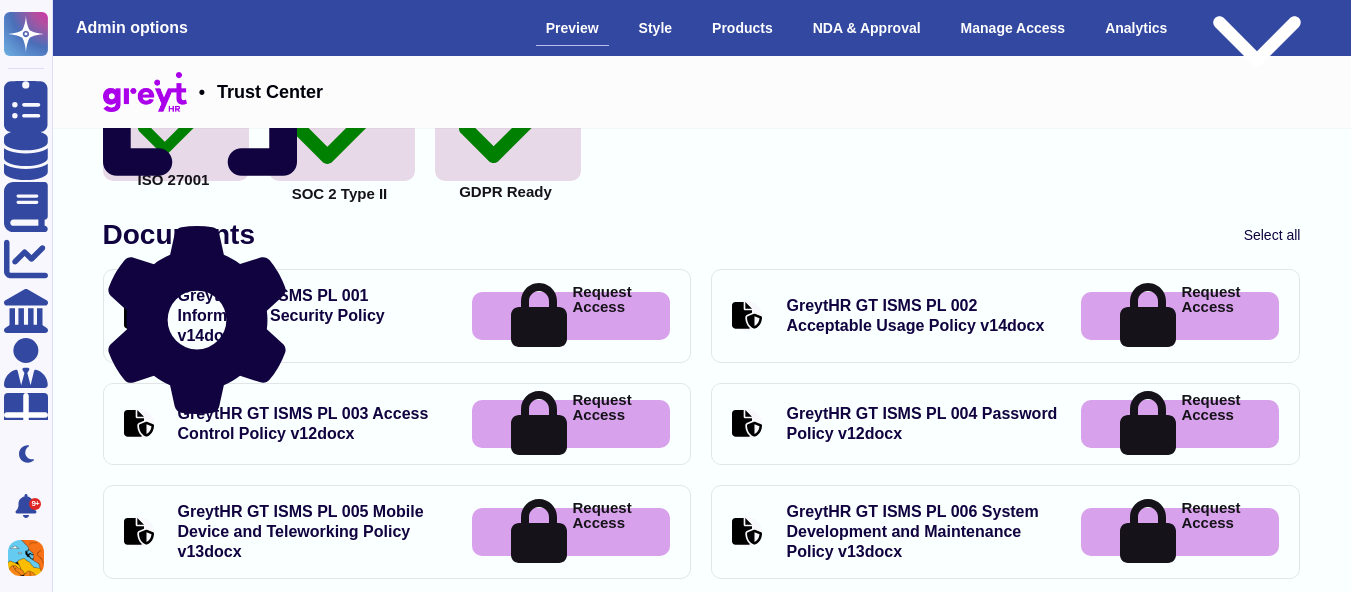 click on "Public version" at bounding box center [1257, 28] 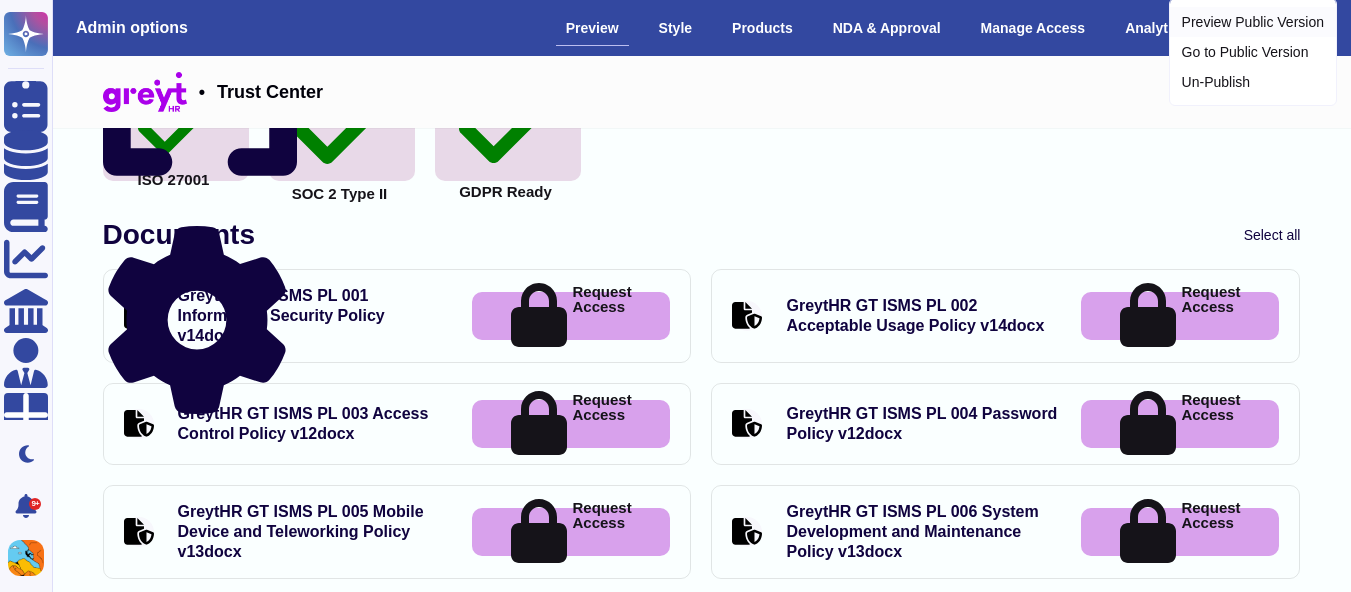 click on "Preview Public Version" at bounding box center [1253, 22] 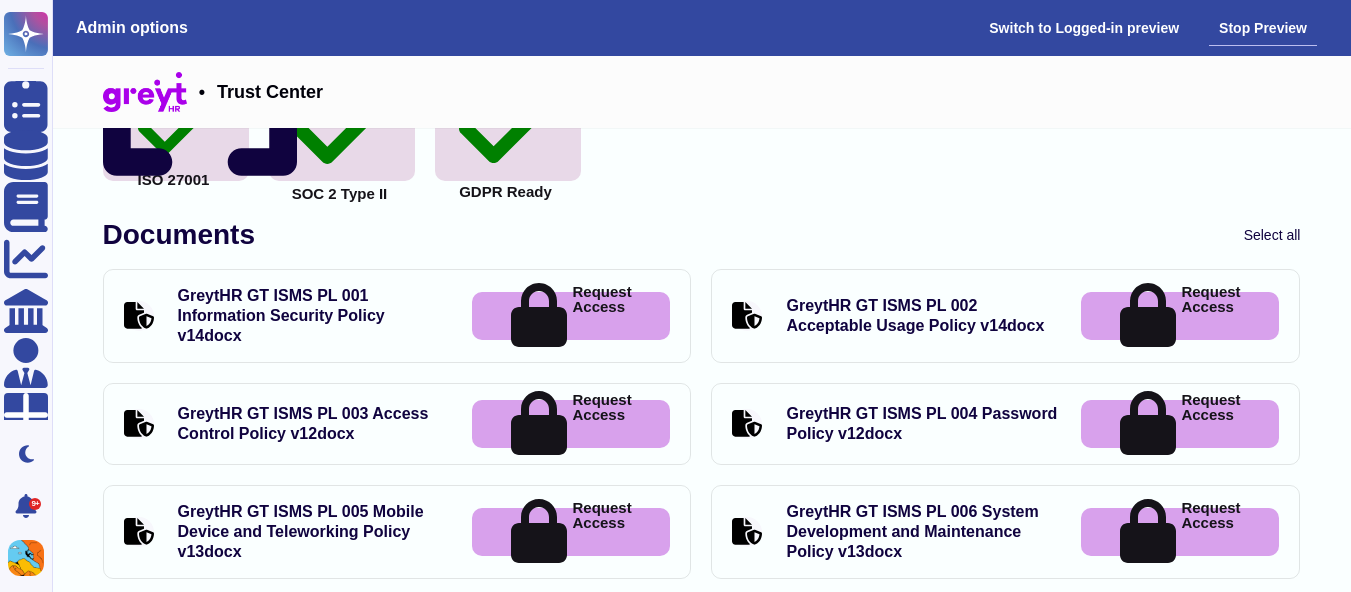 click on "Stop Preview" at bounding box center [1263, 28] 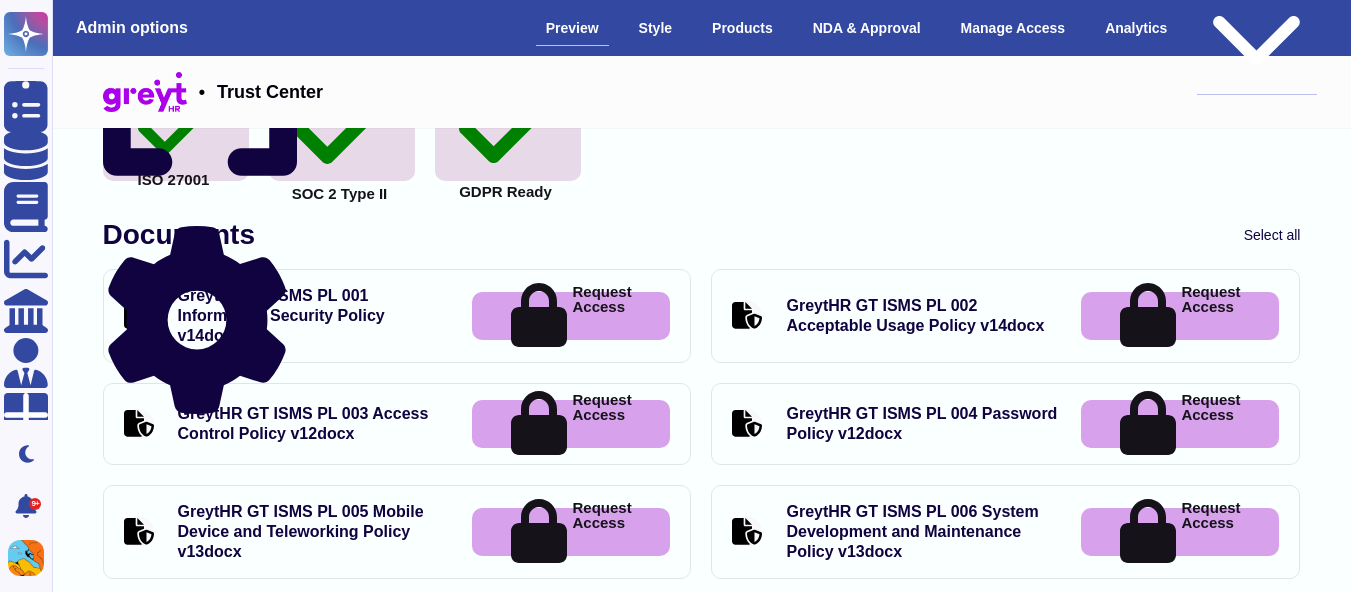 click on "Public version" at bounding box center [1257, 28] 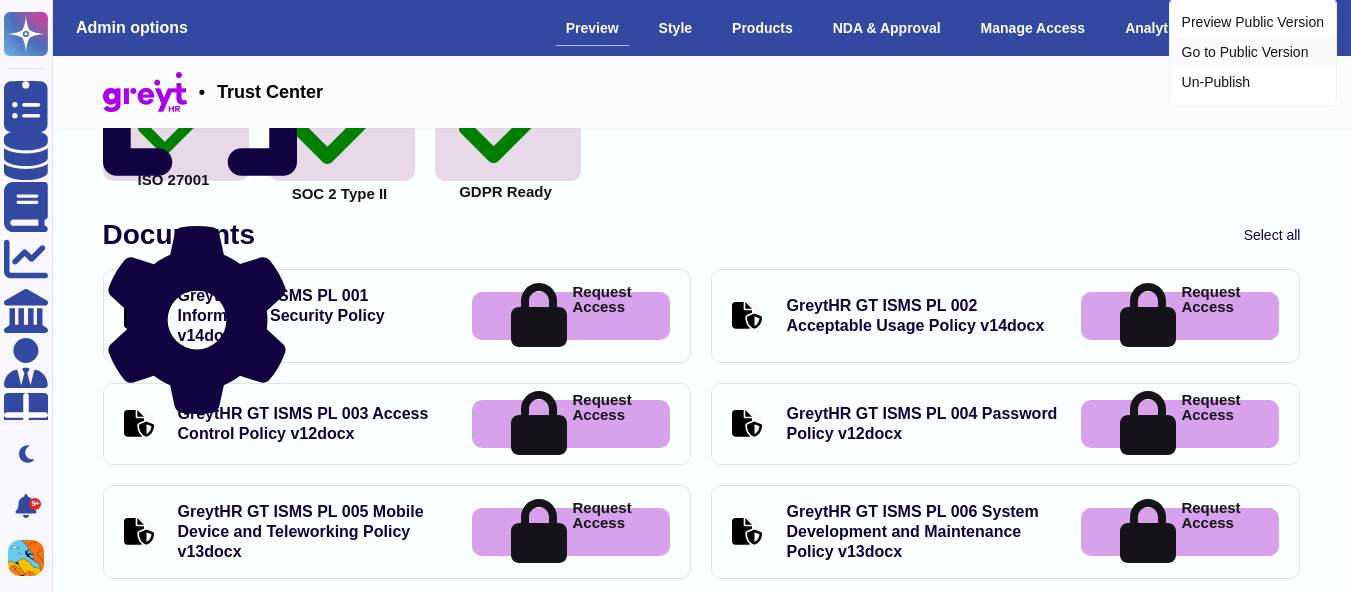 click on "Go to Public Version" at bounding box center (1253, 52) 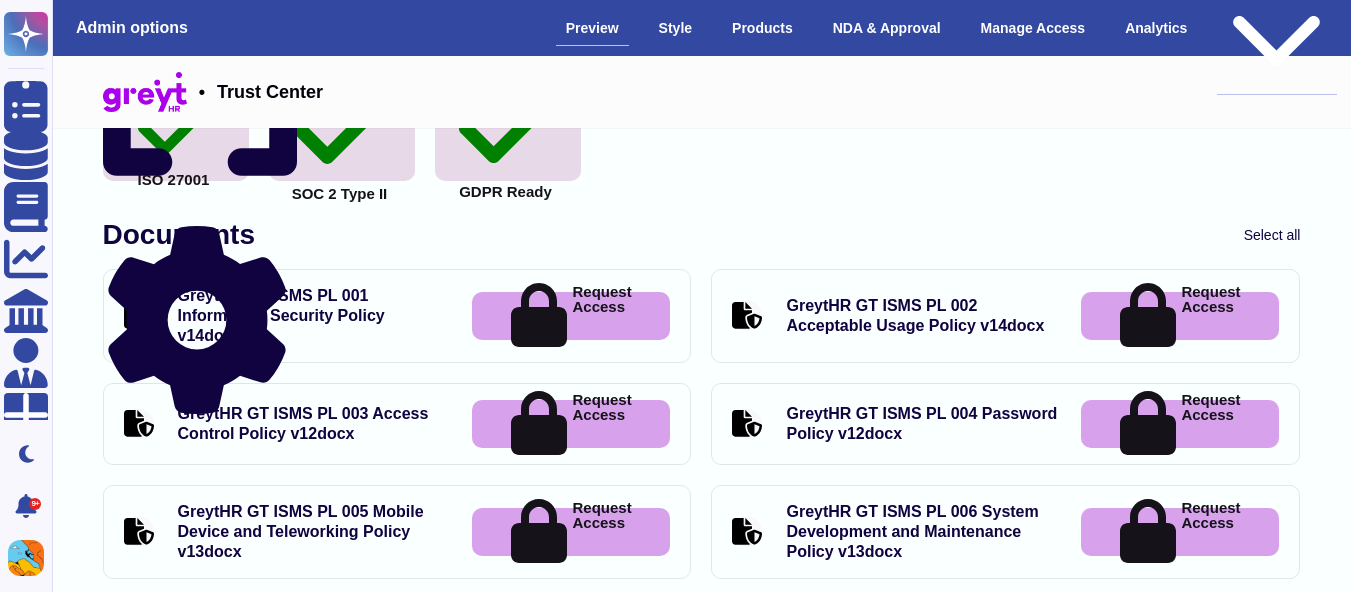 click on "Public version" at bounding box center [1277, 28] 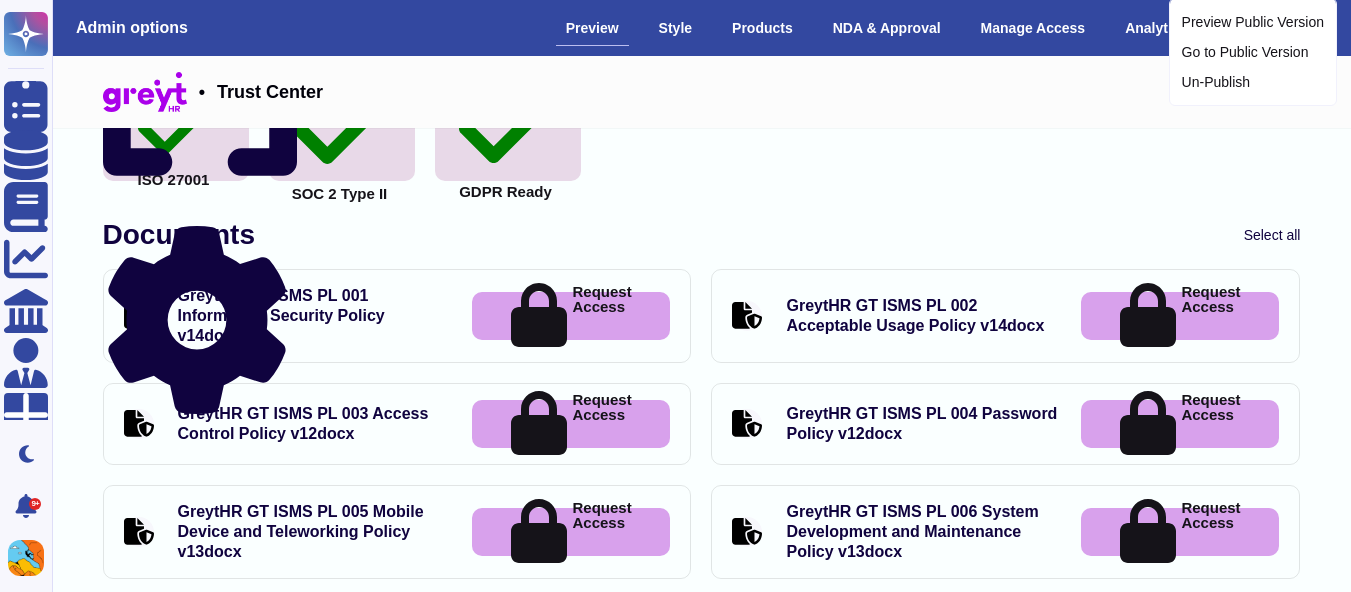 click on "Compliance   ISO 27001   SOC 2 Type II   GDPR Ready" at bounding box center [702, 72] 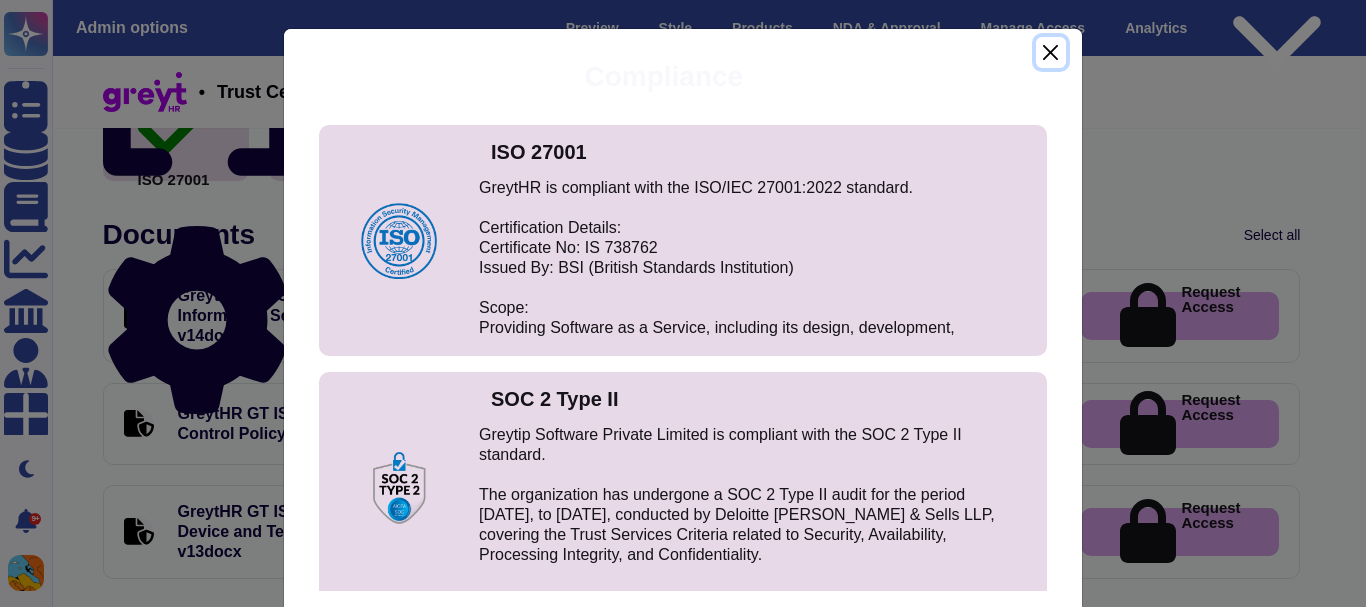 click at bounding box center (1051, 52) 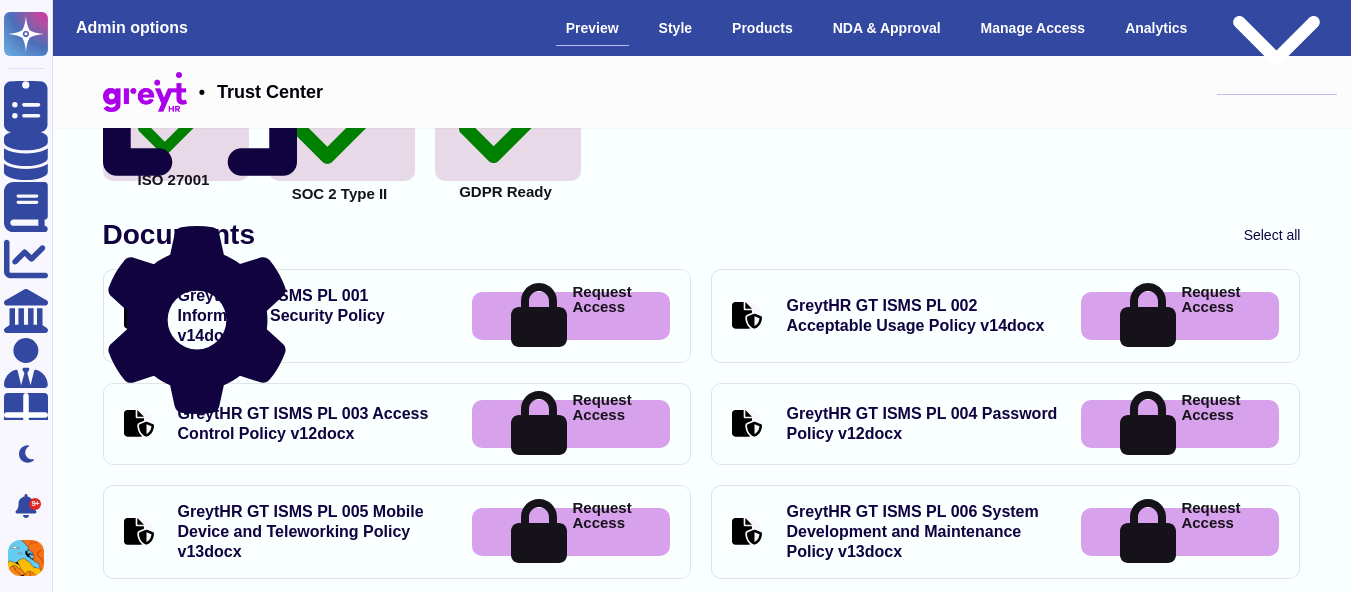 click on "Public version" at bounding box center [1277, 28] 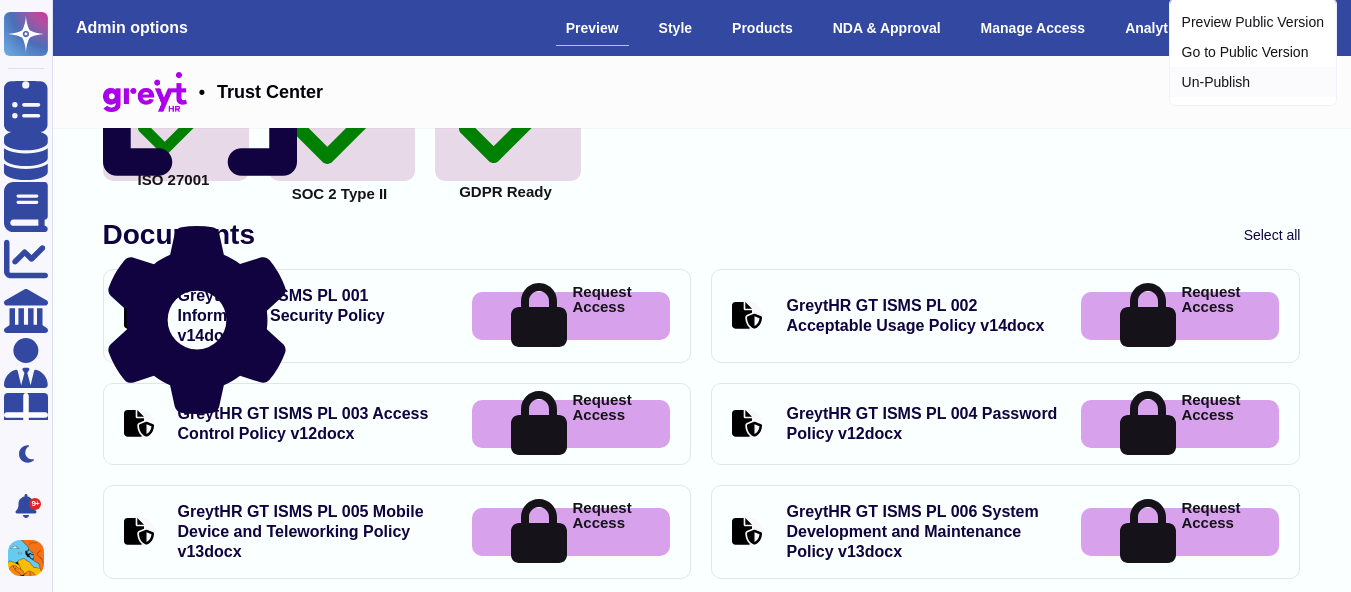 click on "Un-Publish" at bounding box center (1253, 82) 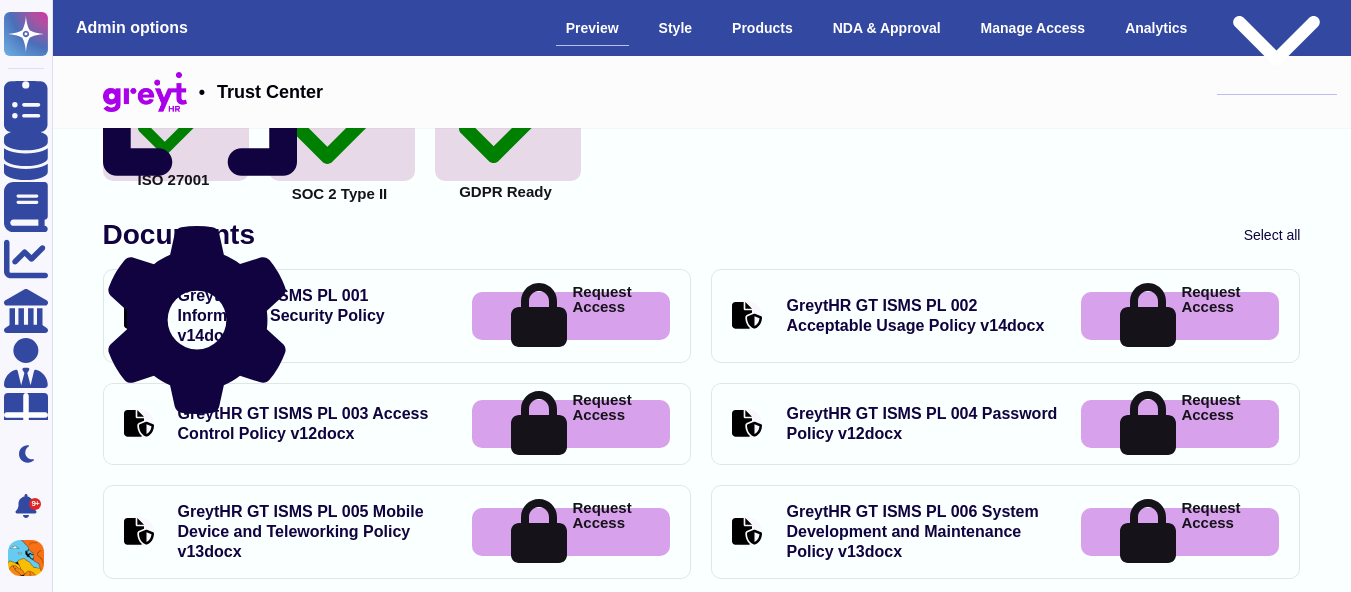 click on "Public version" at bounding box center [1277, 28] 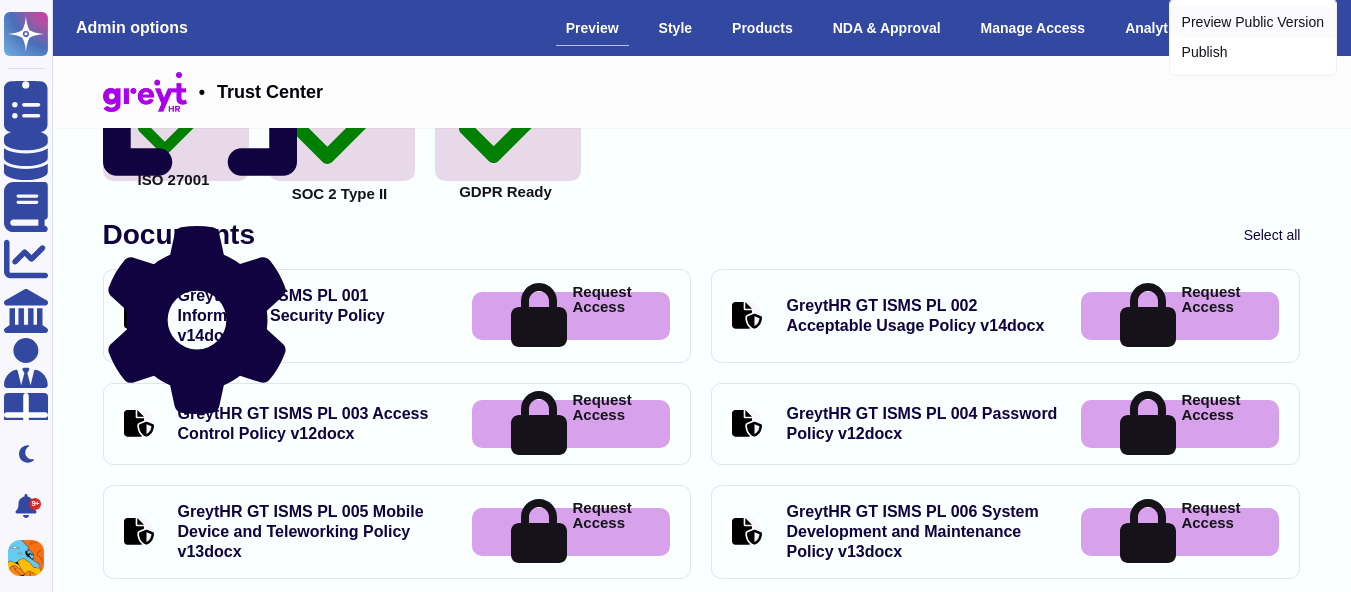 click on "Preview Public Version" at bounding box center (1253, 22) 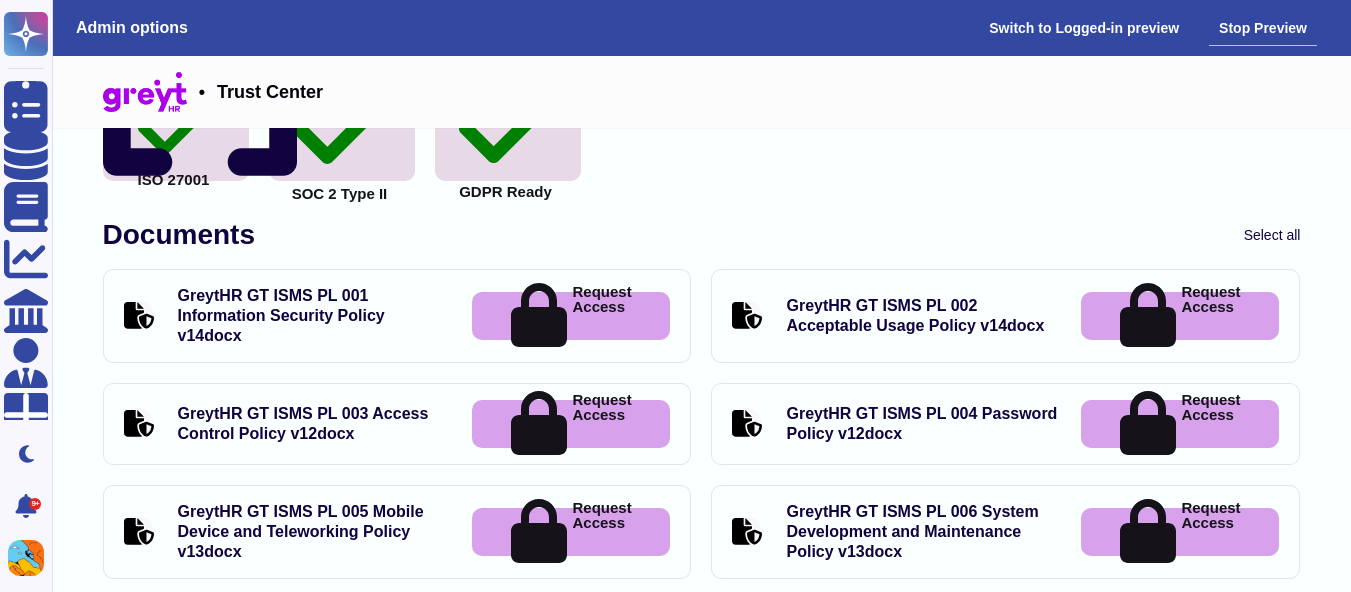 click on "Stop Preview" at bounding box center (1263, 28) 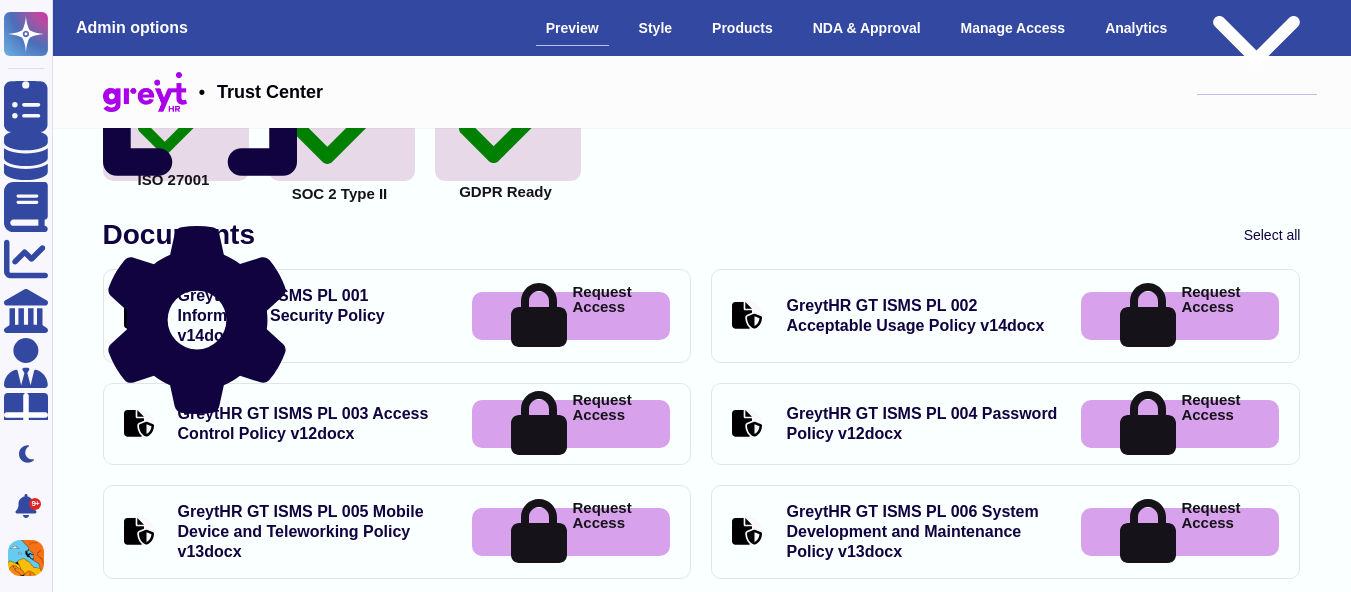 click on "Public version" at bounding box center (1257, 28) 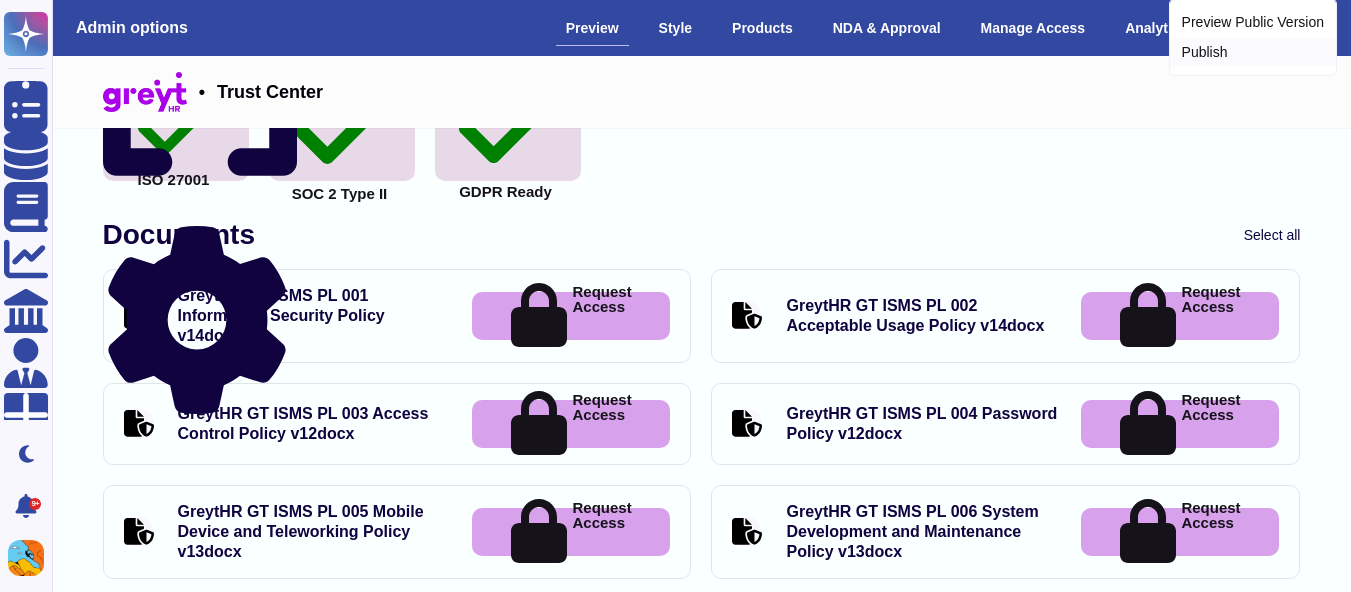 click on "Publish" at bounding box center [1253, 52] 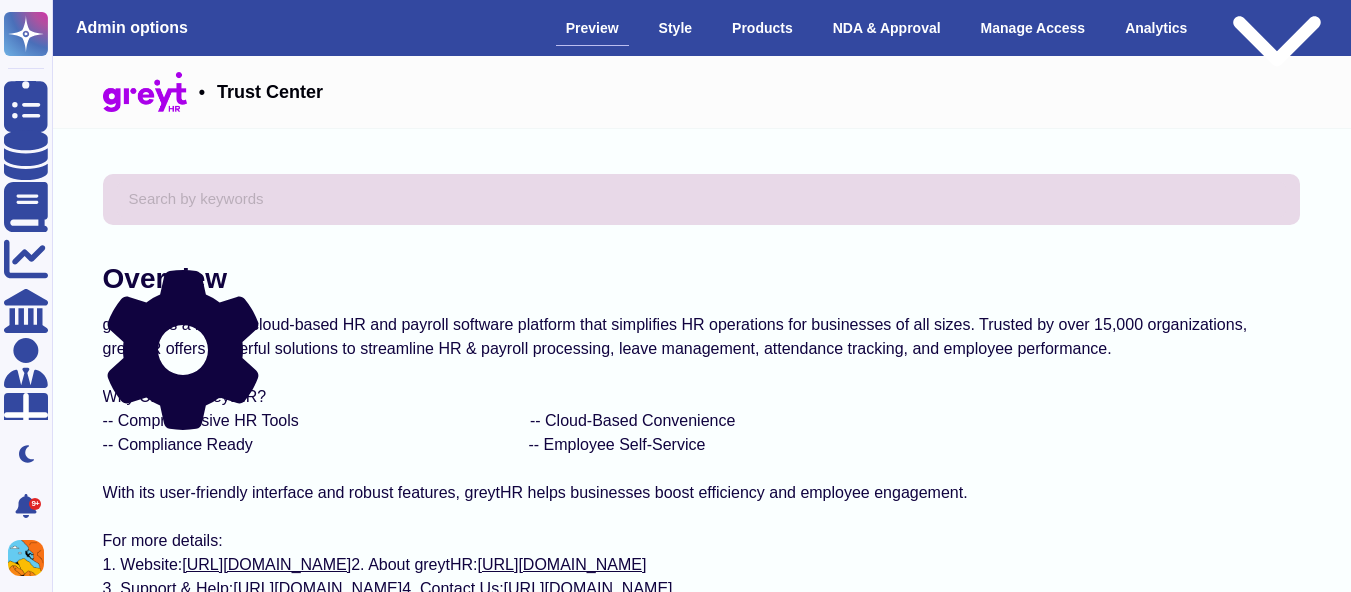 scroll, scrollTop: 0, scrollLeft: 0, axis: both 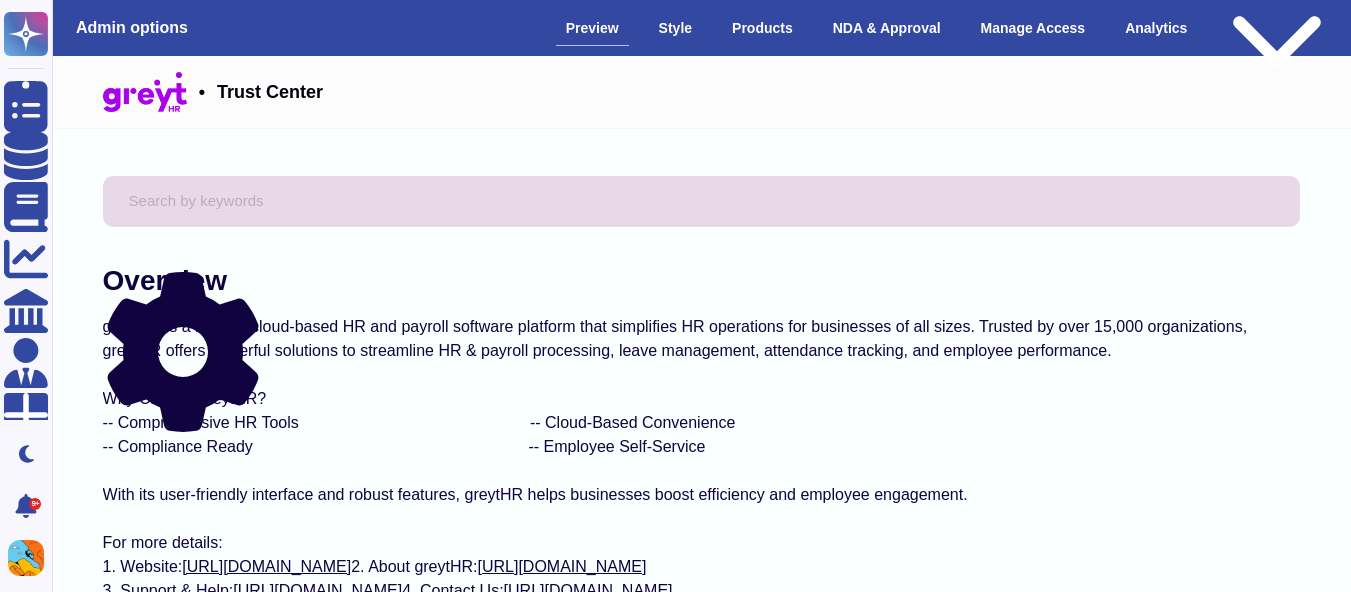 click on "Overview greytHR is a leading cloud-based HR and payroll software platform that simplifies HR operations for businesses of all sizes. Trusted by over 15,000 organizations, greytHR offers powerful solutions to streamline HR & payroll processing, leave management, attendance tracking, and employee performance.
Why Choose greytHR?
-- Comprehensive HR Tools                                                    -- Cloud-Based Convenience
-- Compliance Ready                                                              -- Employee Self-Service
With its user-friendly interface and robust features, greytHR helps businesses boost efficiency and employee engagement.
For more details:
1. Website:  https://www.greythr.com/                                                          2. About greytHR:  https://www.greythr.com/company/about/
3. Support & Help:  https://www.greythr.com/greythr-help/                        4. Contact Us:  https://www.greythr.com/contact-us/" at bounding box center (702, 459) 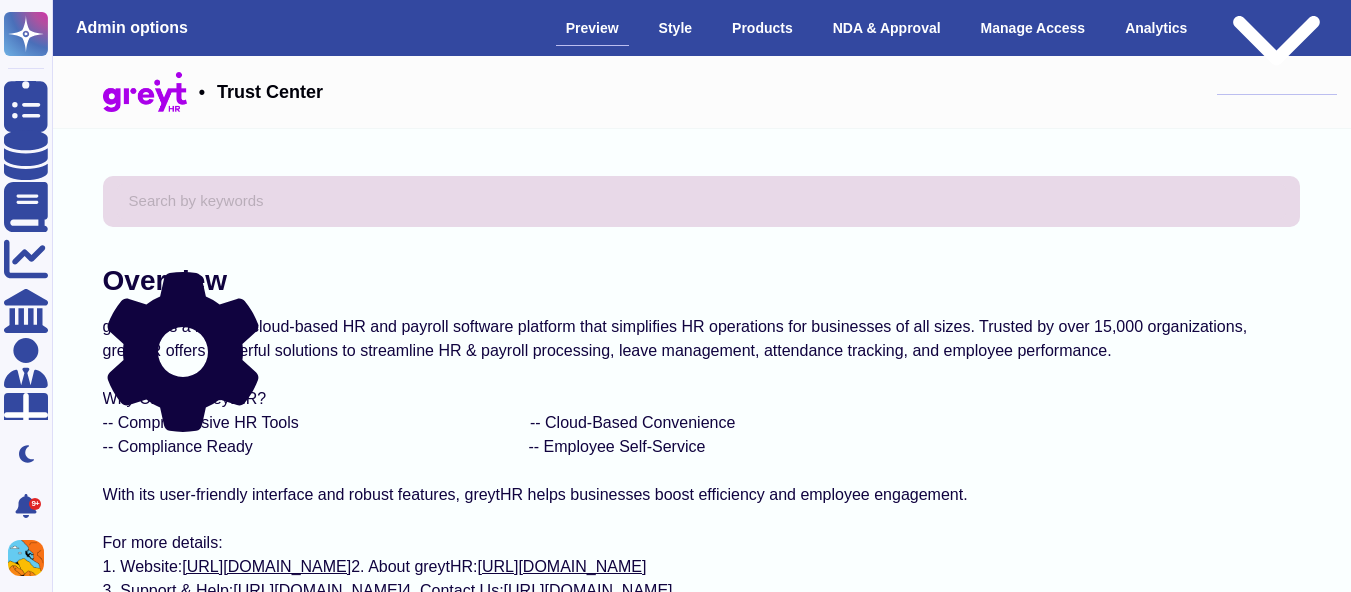 click on "Public version" at bounding box center [1277, 28] 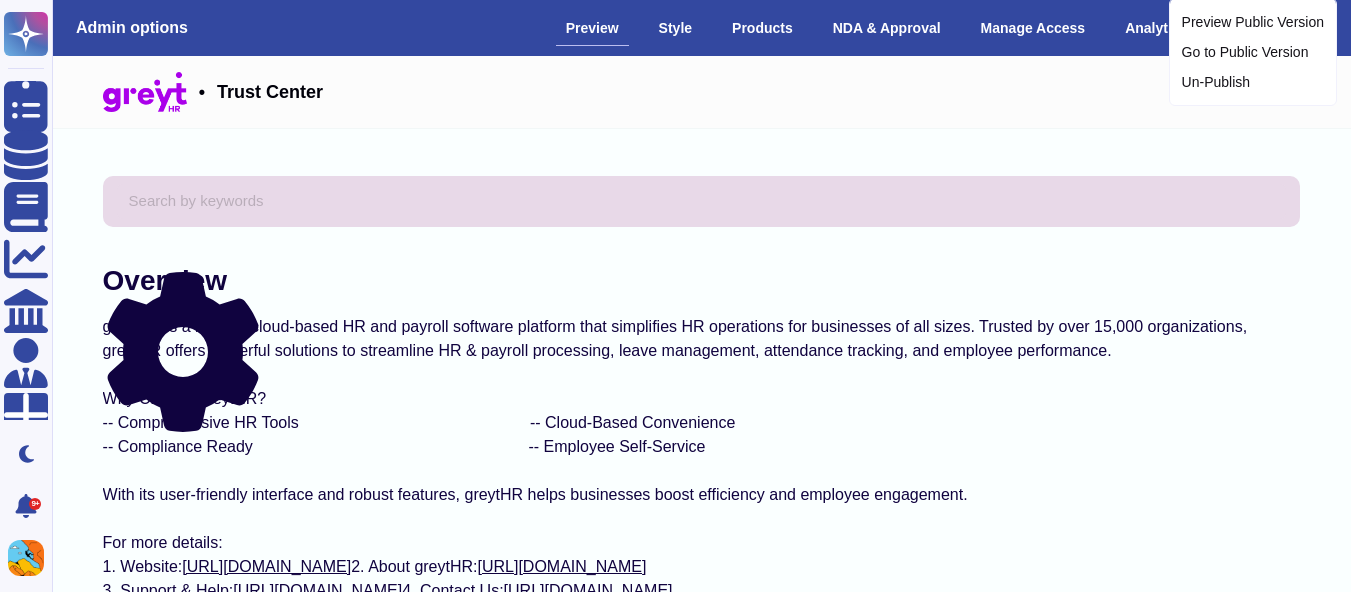 click on "• Trust Center" at bounding box center (702, 92) 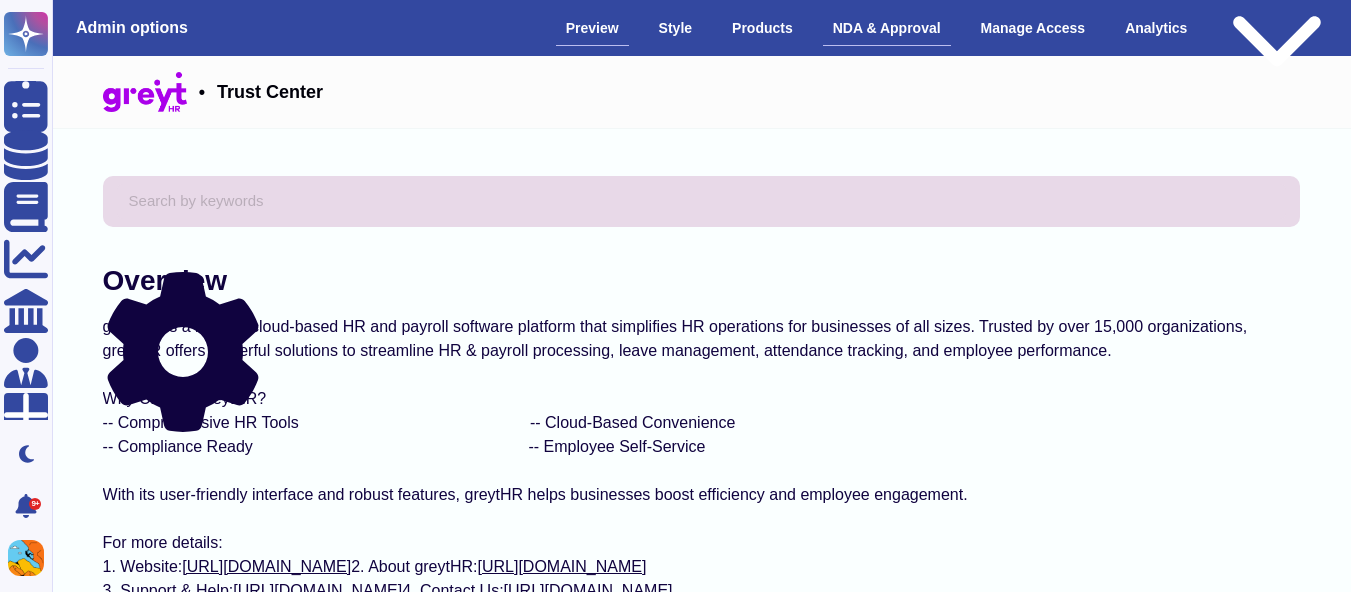 click on "NDA & Approval" at bounding box center [887, 28] 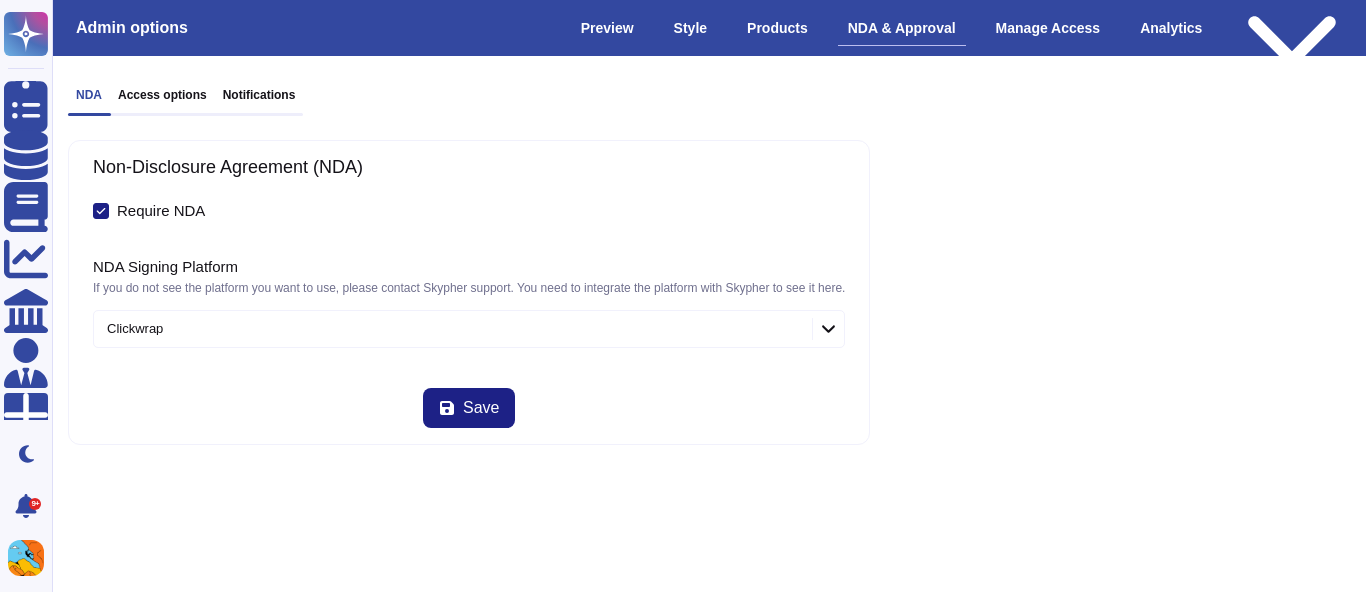 click on "Access options" at bounding box center (162, 95) 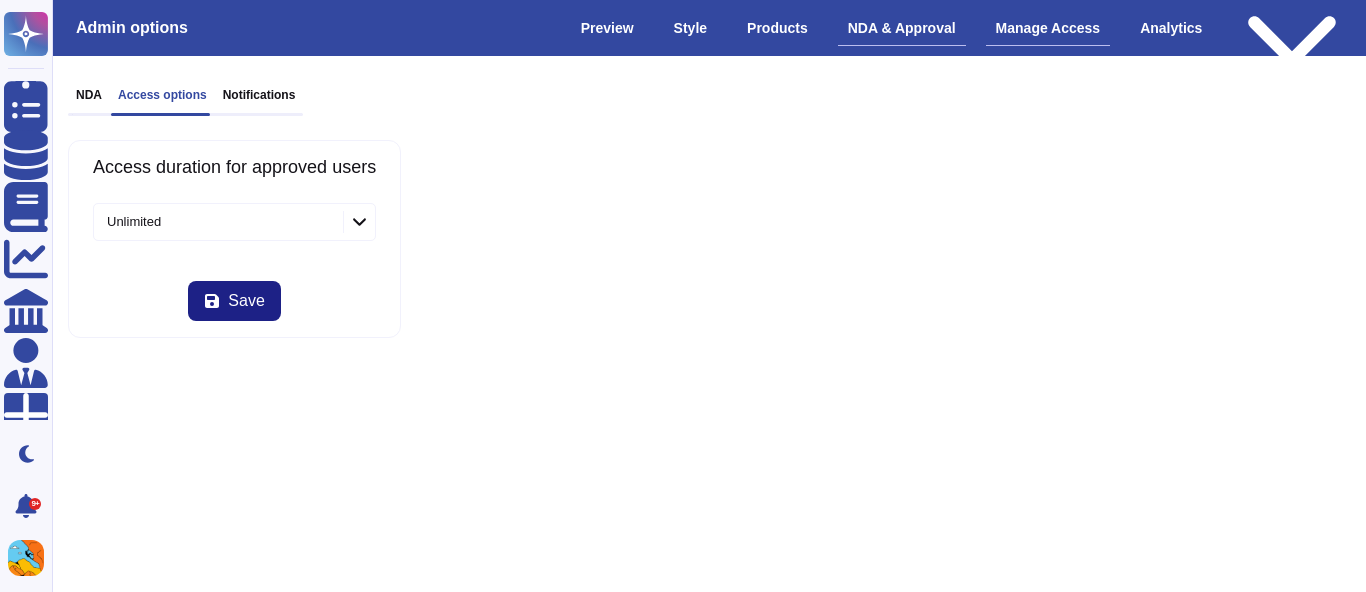 click on "Manage Access" at bounding box center (1048, 28) 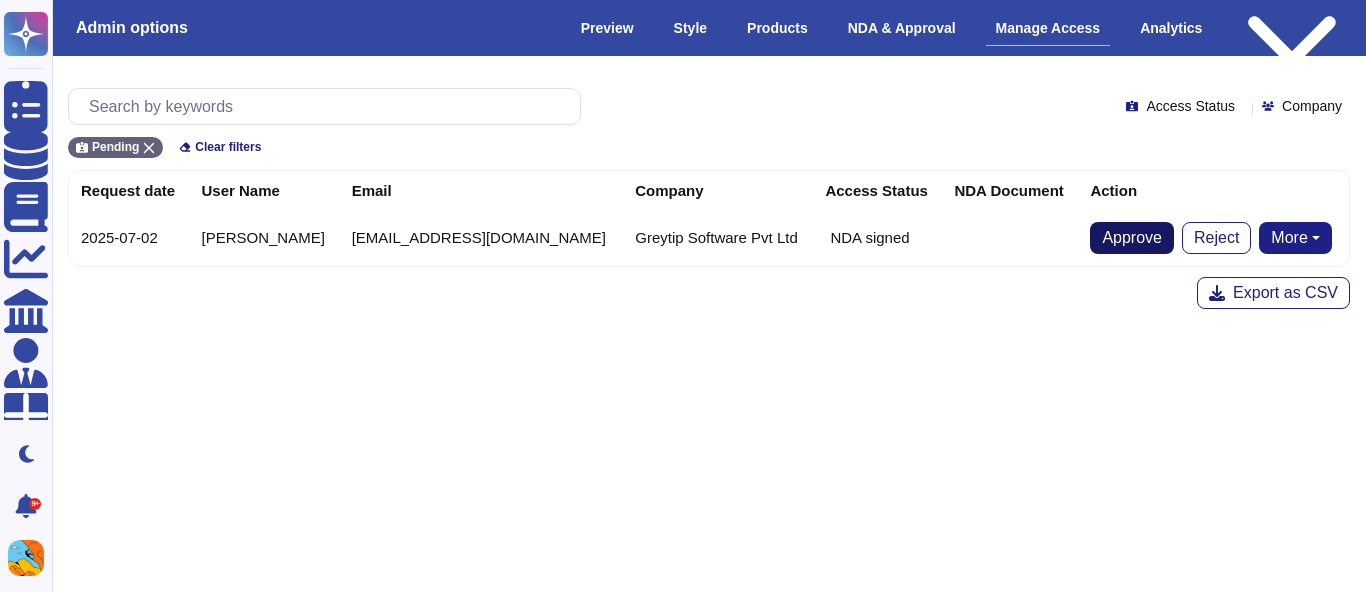 click on "Approve" at bounding box center (1132, 238) 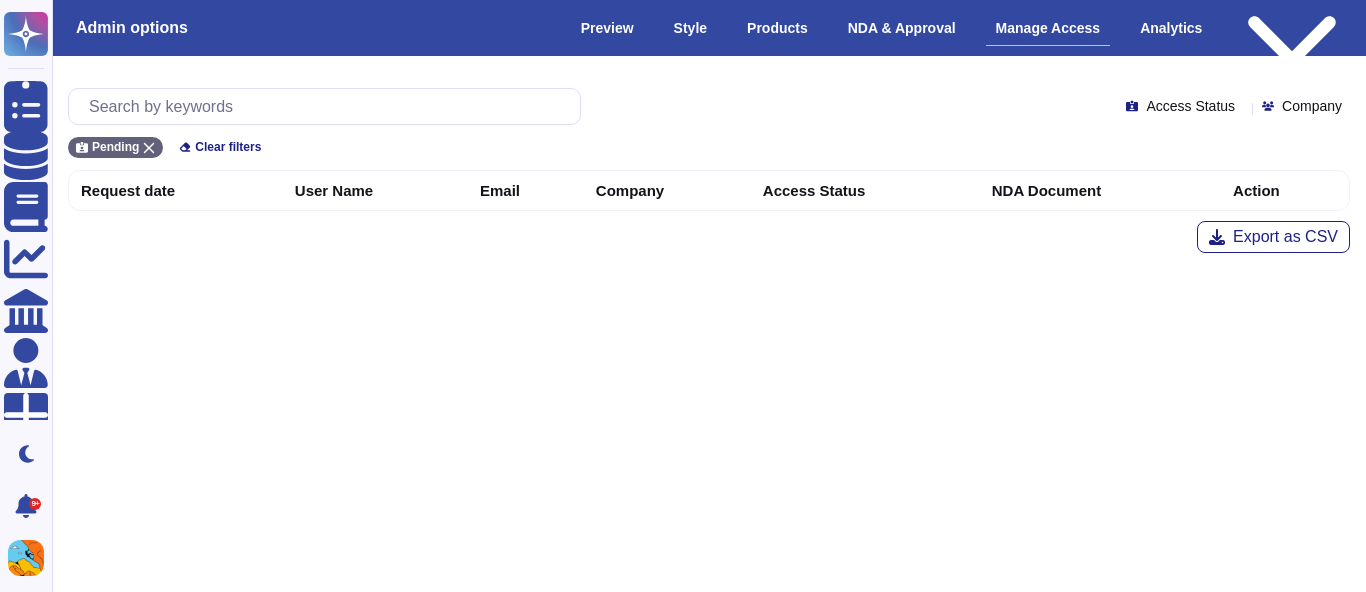 click on "Access Status" at bounding box center [1190, 106] 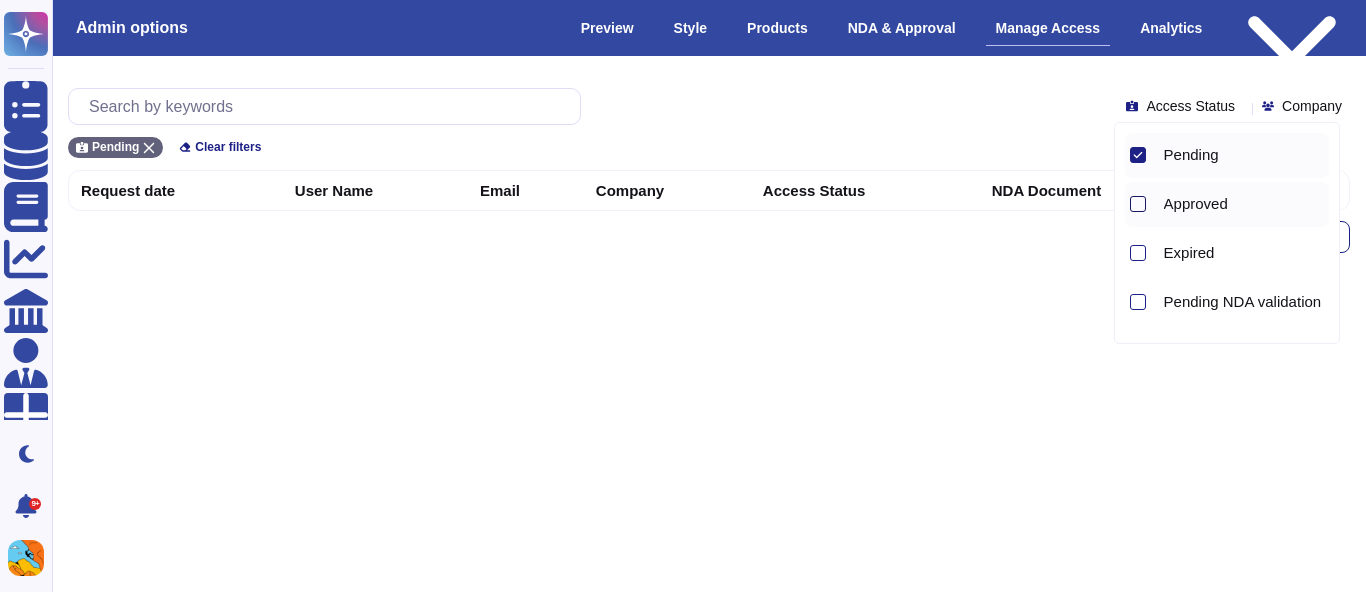 click at bounding box center [1138, 204] 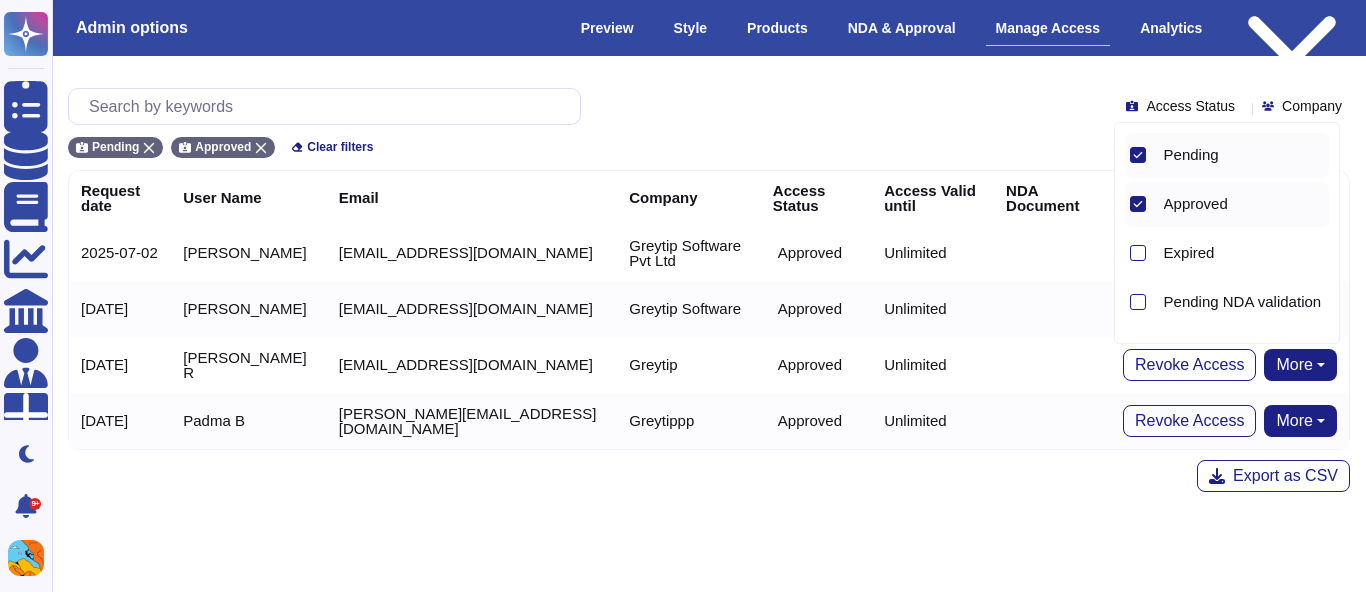 click 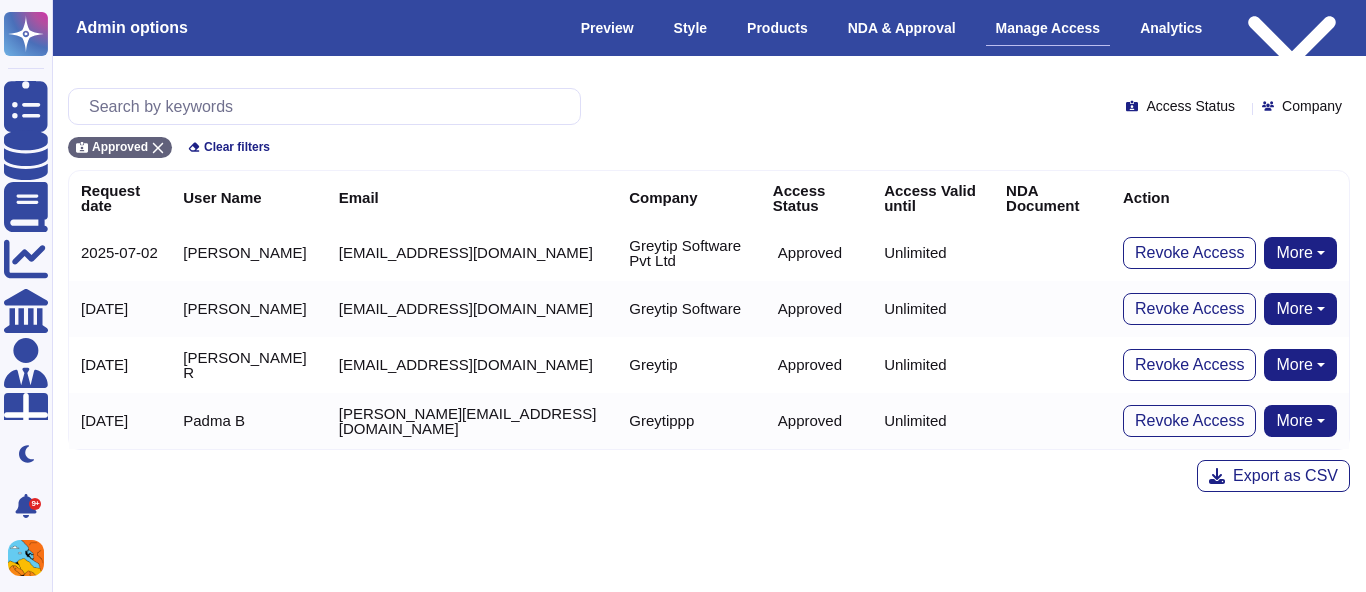 click on "Access Status Company" at bounding box center [709, 106] 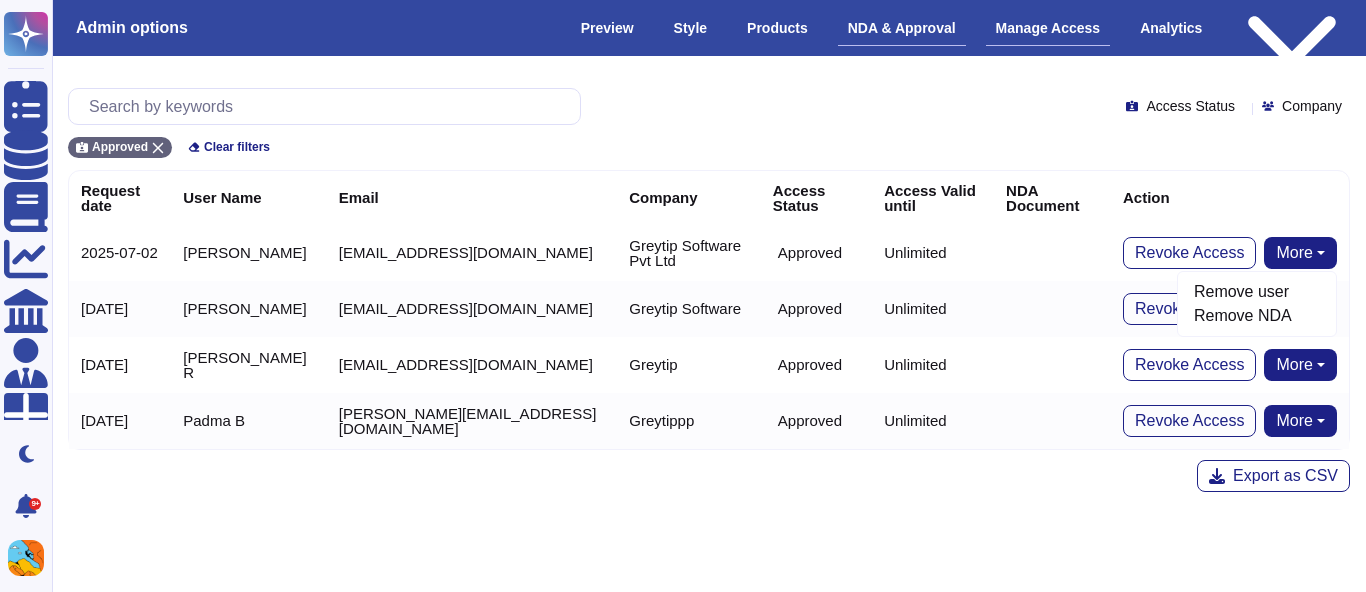 click on "NDA & Approval" at bounding box center [902, 28] 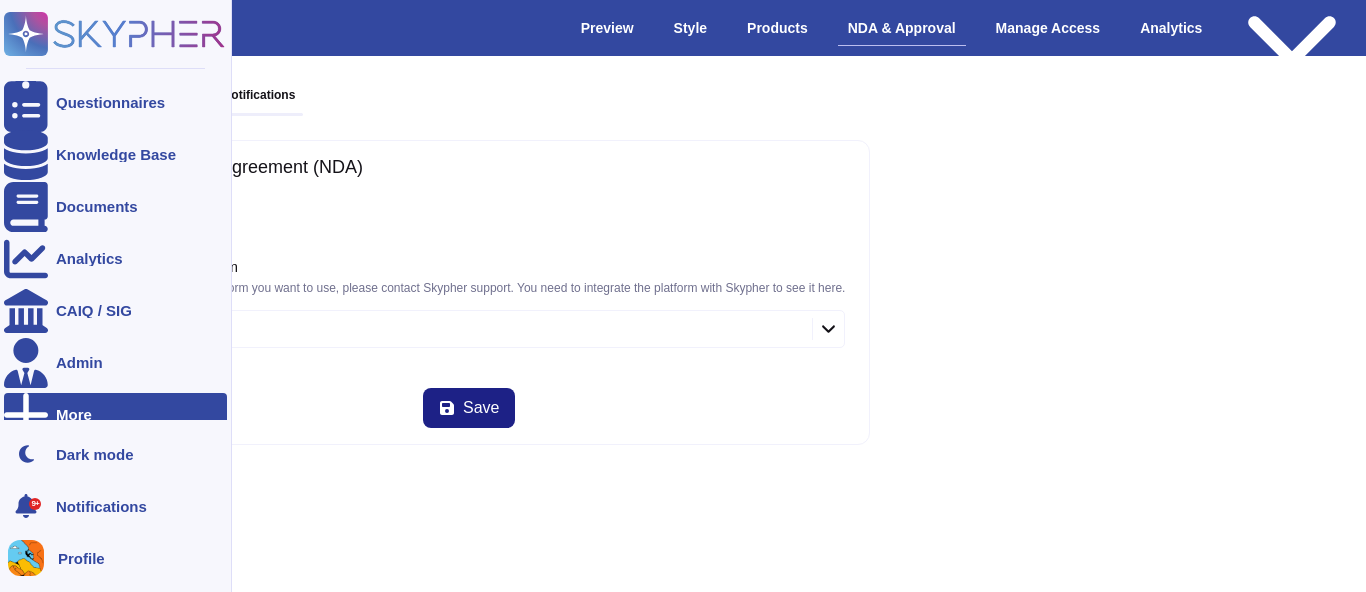 click on "More" at bounding box center (115, 415) 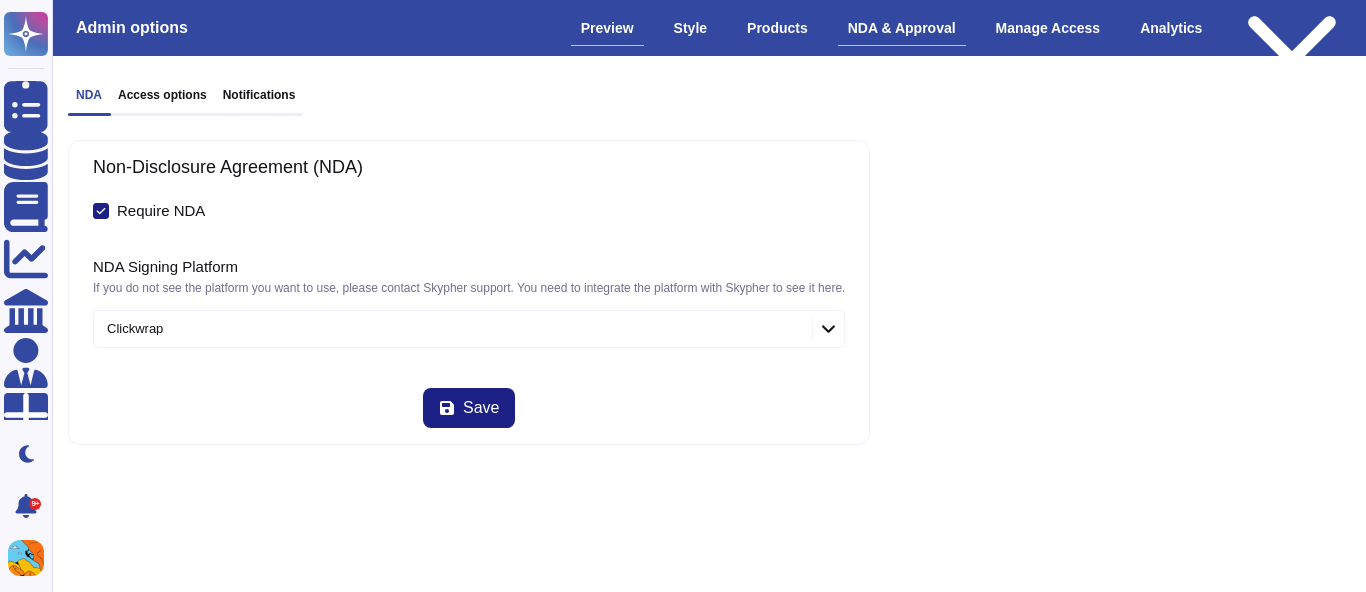 click on "Preview" at bounding box center [607, 28] 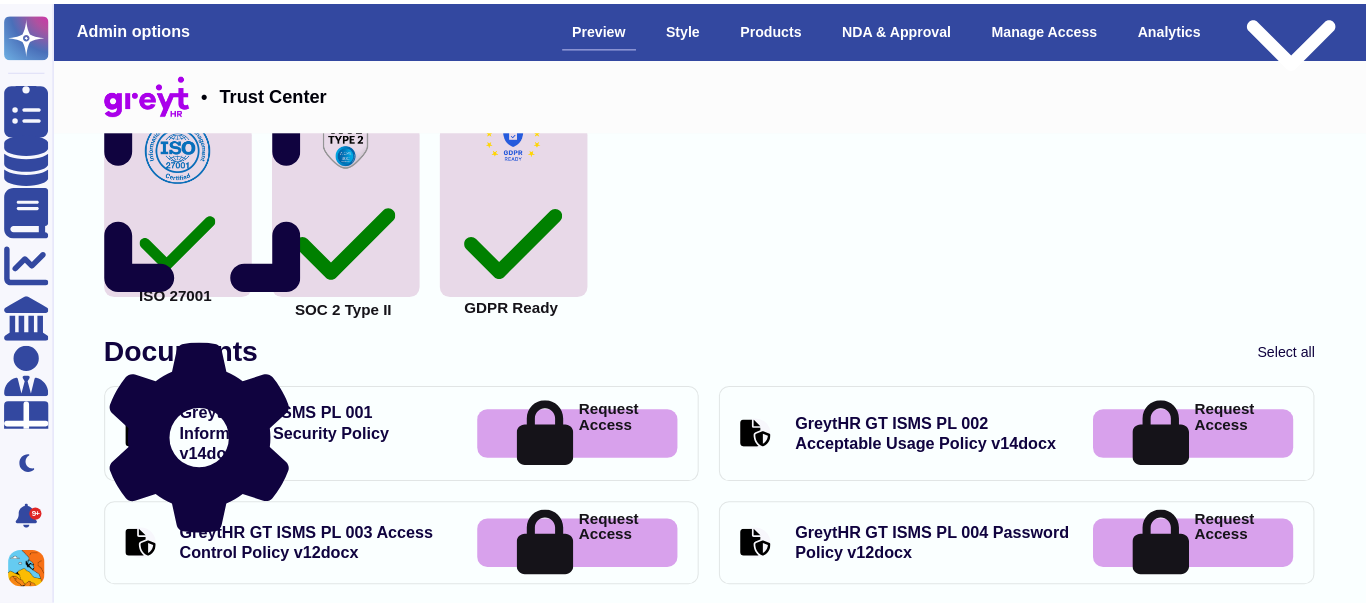 scroll, scrollTop: 621, scrollLeft: 0, axis: vertical 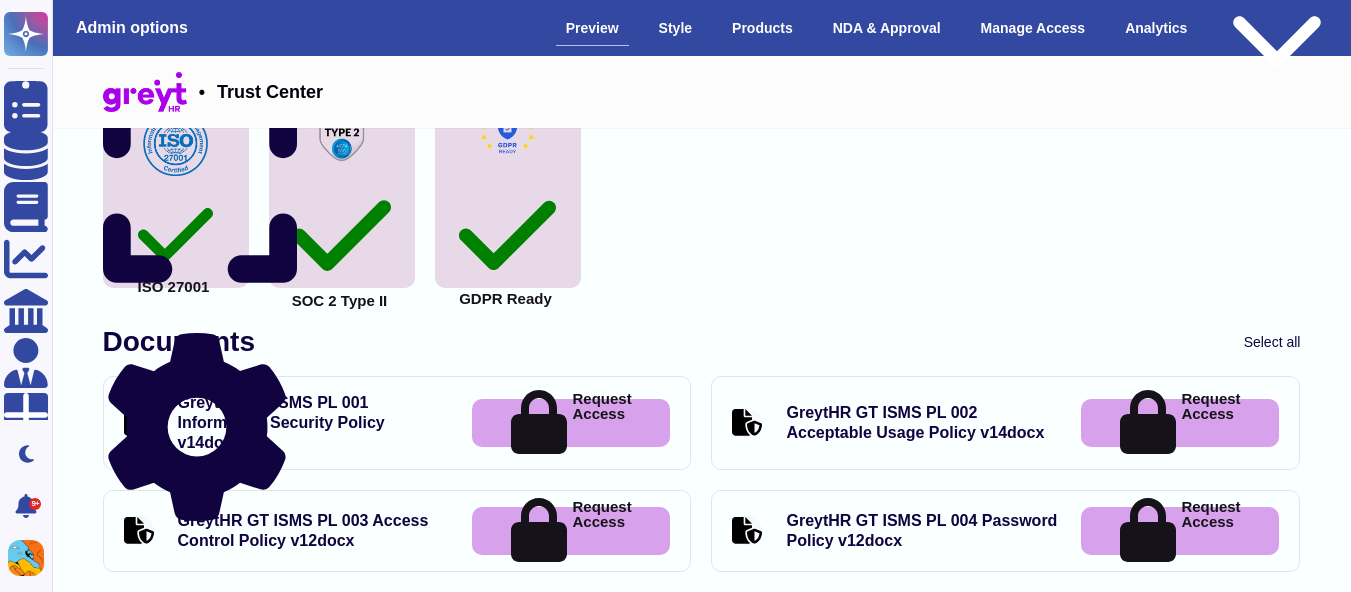 click 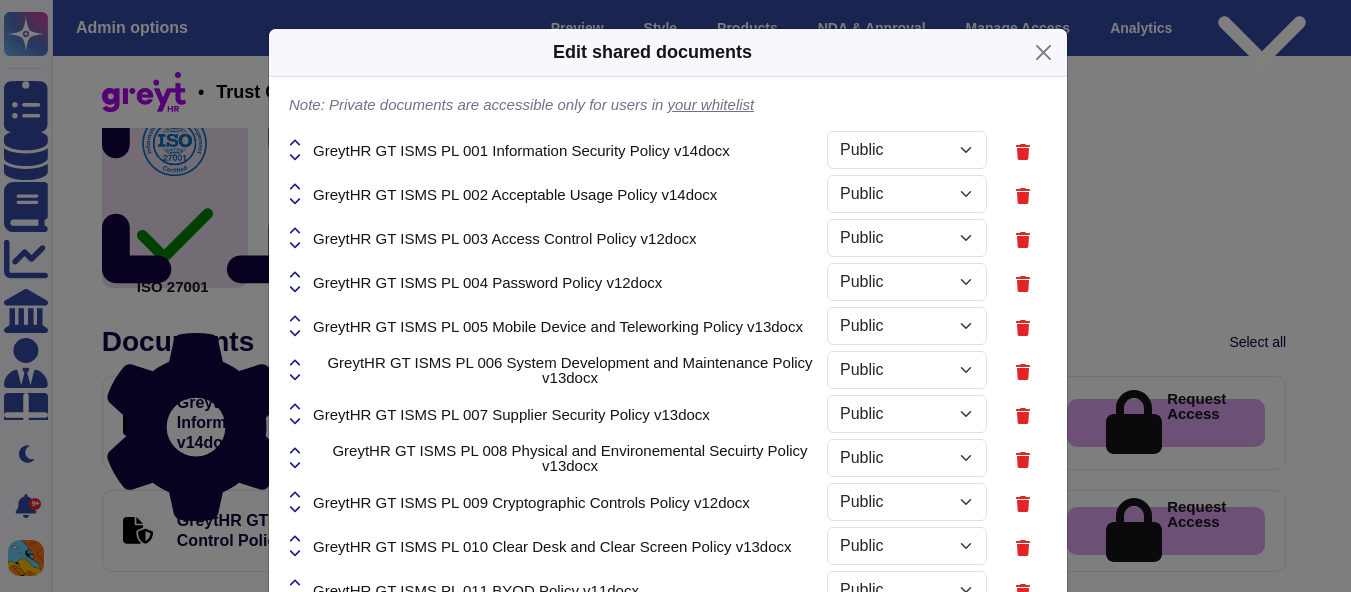select on "PRIVATE" 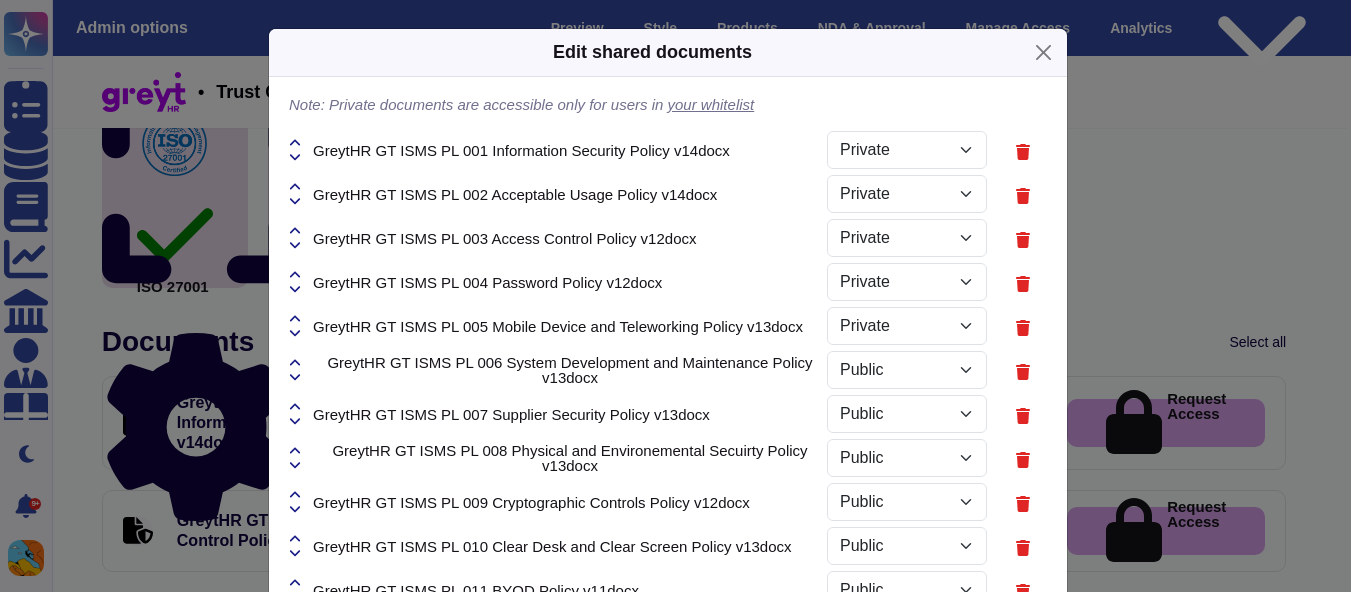 select on "PRIVATE" 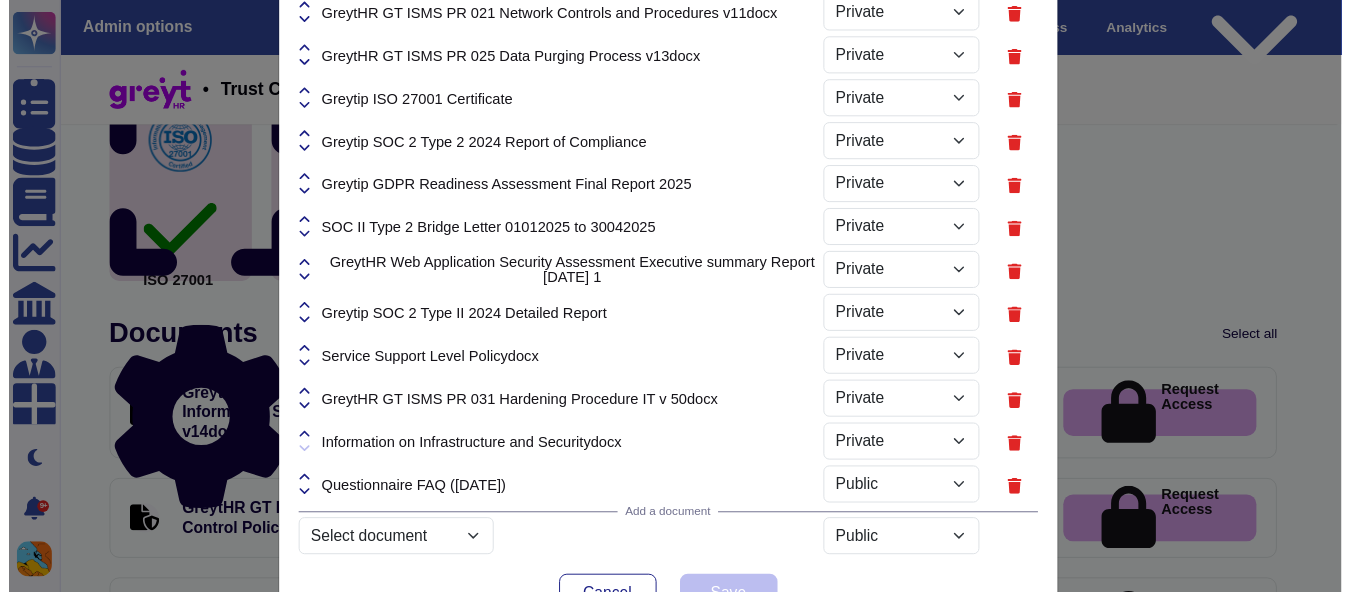 scroll, scrollTop: 1431, scrollLeft: 0, axis: vertical 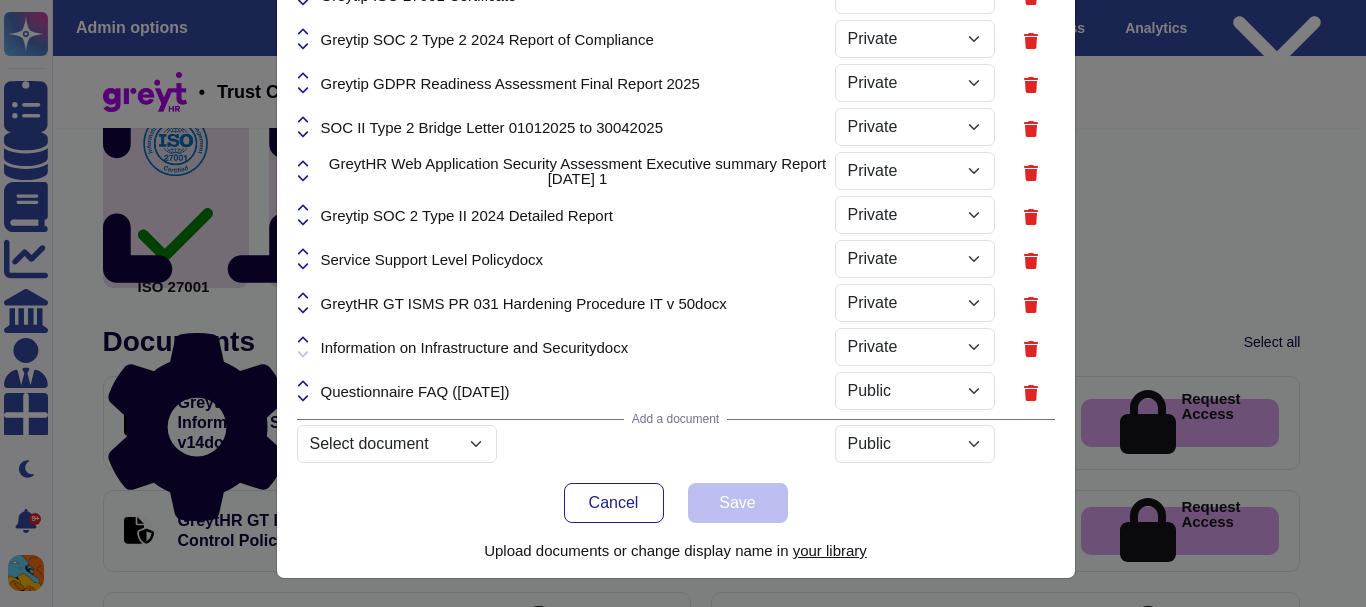 click on "Edit shared documents Note: Private documents are accessible only for users in   your whitelist GreytHR GT ISMS PL 001 Information Security Policy v14docx Public Private GreytHR GT ISMS PL 002 Acceptable Usage Policy v14docx Public Private GreytHR GT ISMS PL 003 Access Control Policy v12docx Public Private GreytHR GT ISMS PL 004 Password Policy v12docx Public Private GreytHR GT ISMS PL 005 Mobile Device and Teleworking Policy  v13docx Public Private GreytHR GT ISMS PL 006 System Development and Maintenance Policy v13docx Public Private GreytHR GT ISMS PL 007 Supplier Security Policy  v13docx Public Private GreytHR GT ISMS PL 008 Physical and Environemental Secuirty Policy  v13docx Public Private GreytHR GT ISMS PL 009 Cryptographic Controls Policy v12docx Public Private GreytHR GT ISMS PL 010 Clear Desk and Clear Screen Policy v13docx Public Private GreytHR GT ISMS PL 011 BYOD Policy   v11docx Public Private GreytHR GT ISMS PL 012 Backup Policy   v16docx Public Private Public Private Public Private Public" at bounding box center [683, 303] 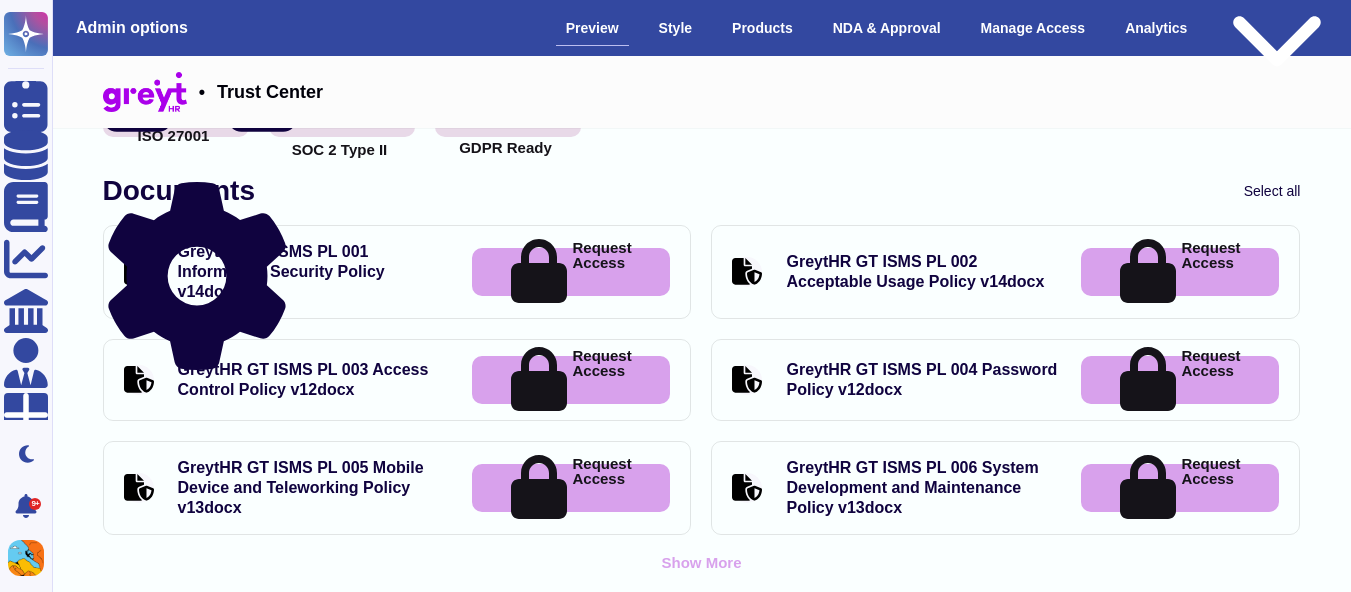scroll, scrollTop: 773, scrollLeft: 0, axis: vertical 